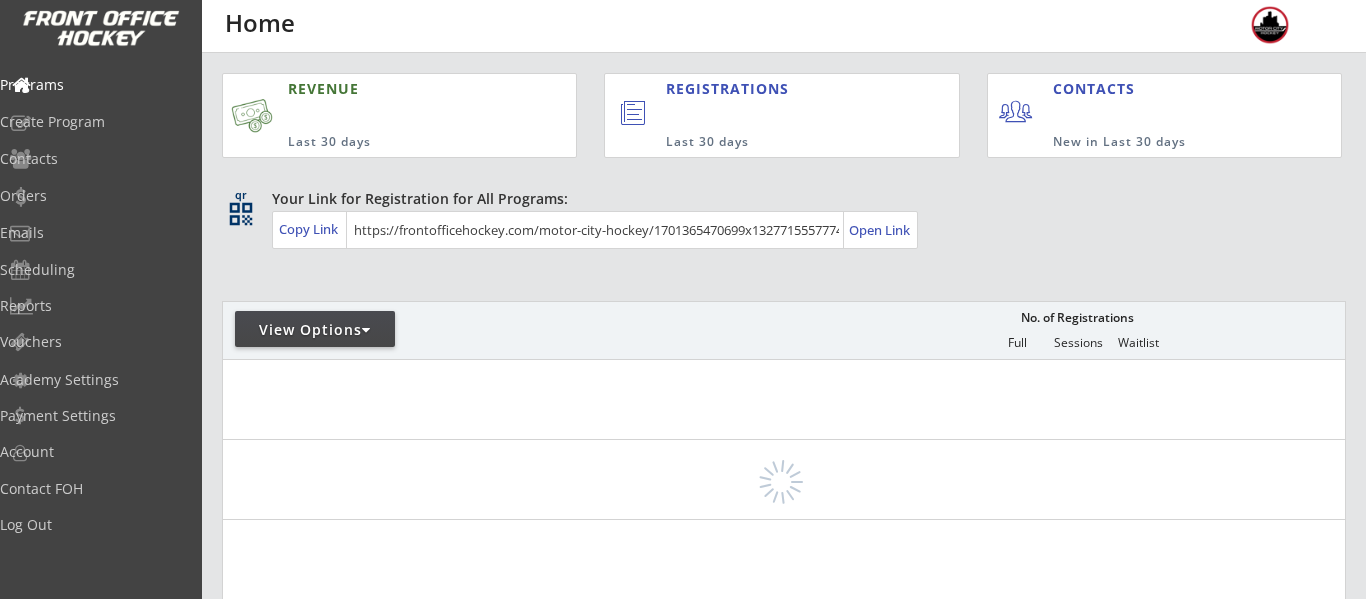 scroll, scrollTop: 0, scrollLeft: 0, axis: both 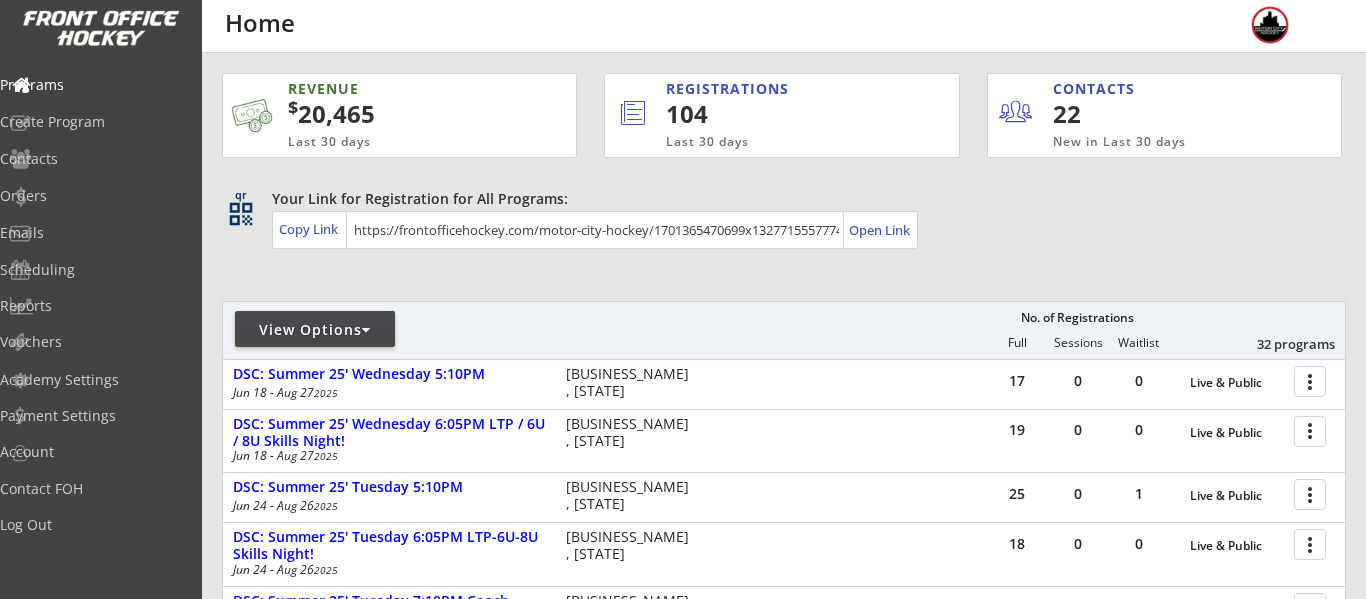click on "View Options" at bounding box center [315, 330] 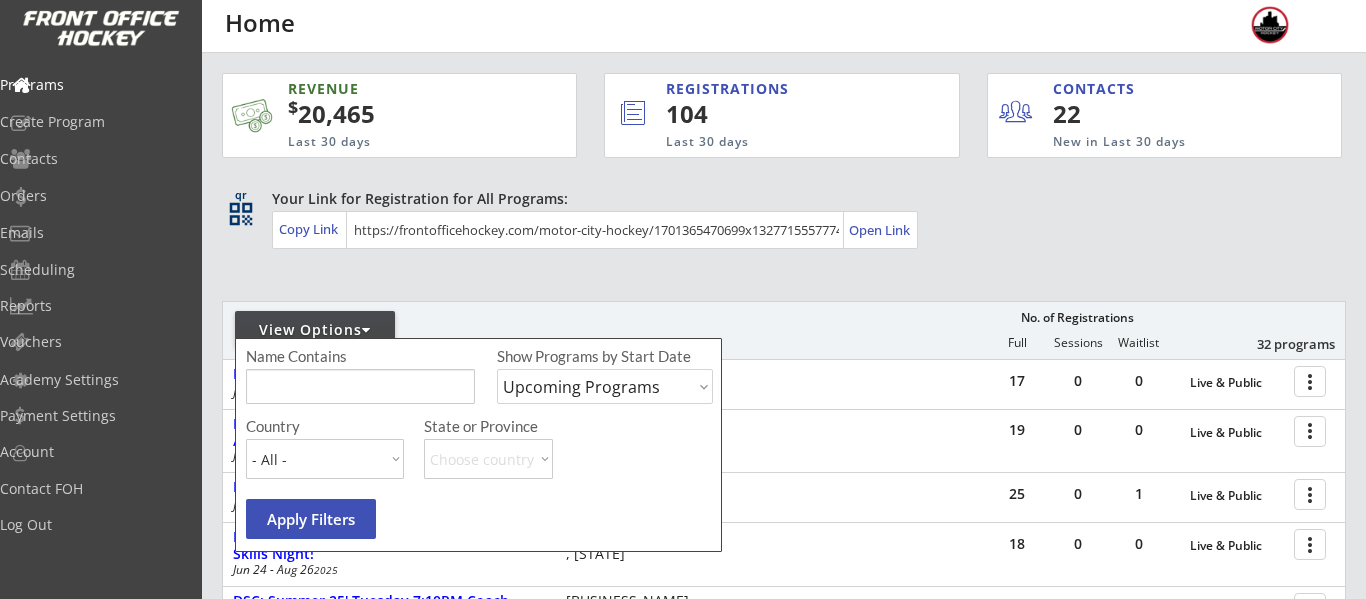 click at bounding box center (360, 386) 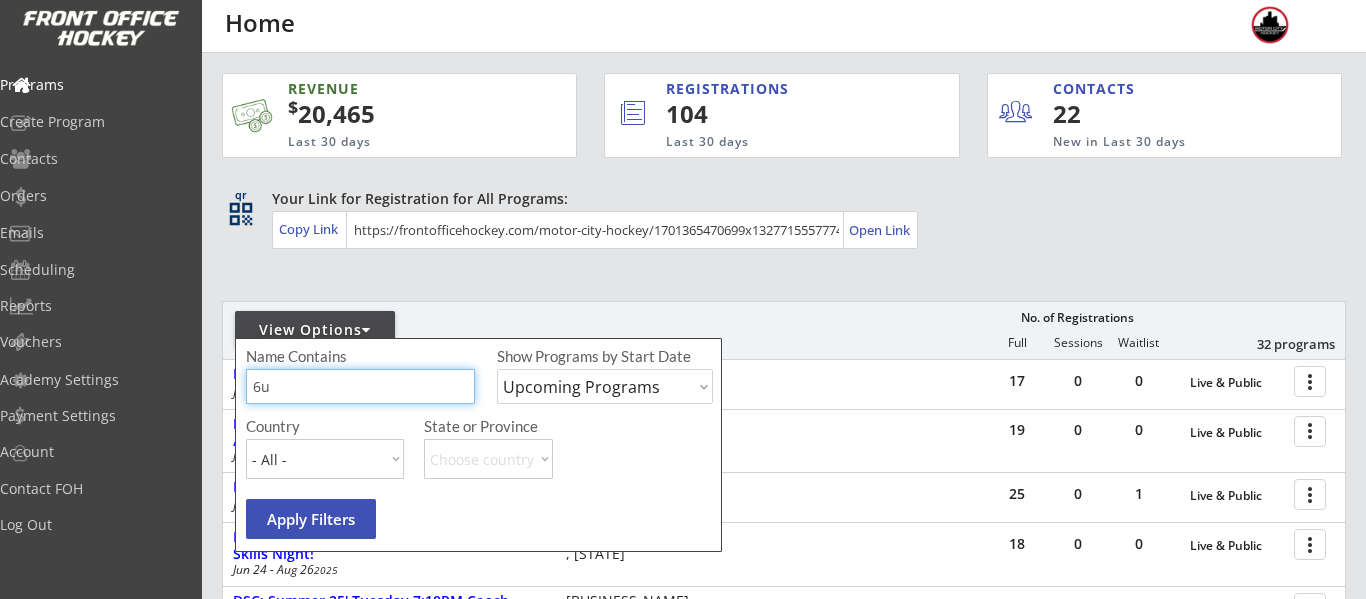 type on "6u" 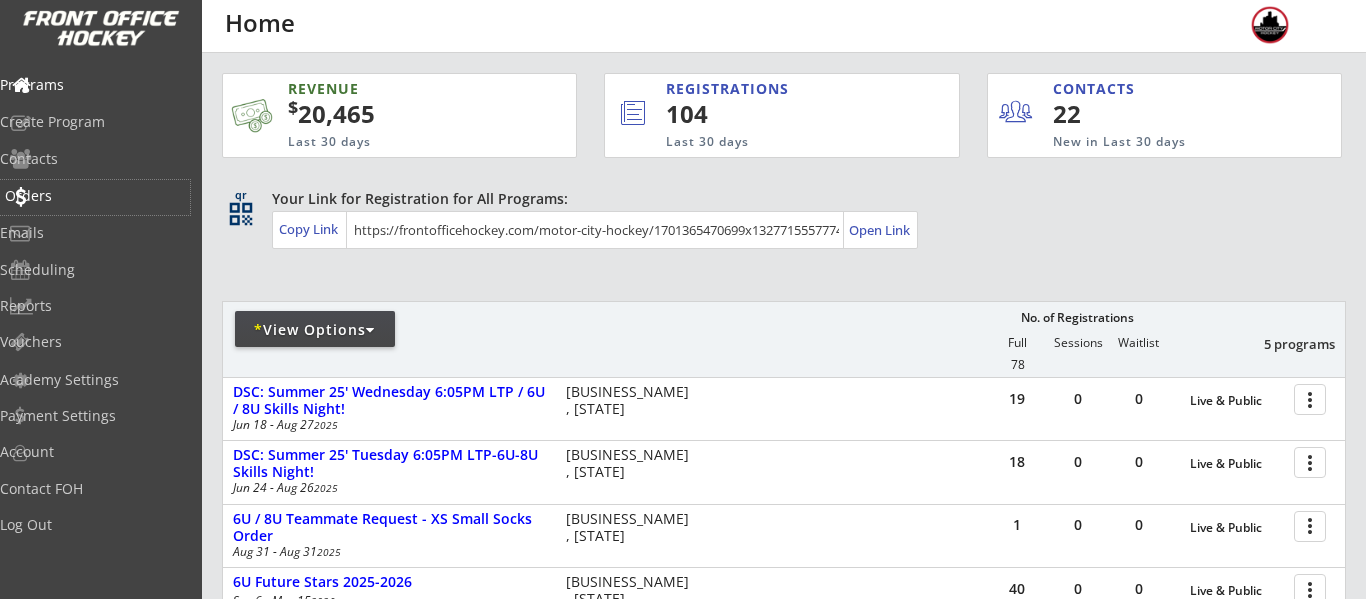 click on "Orders" at bounding box center (95, 196) 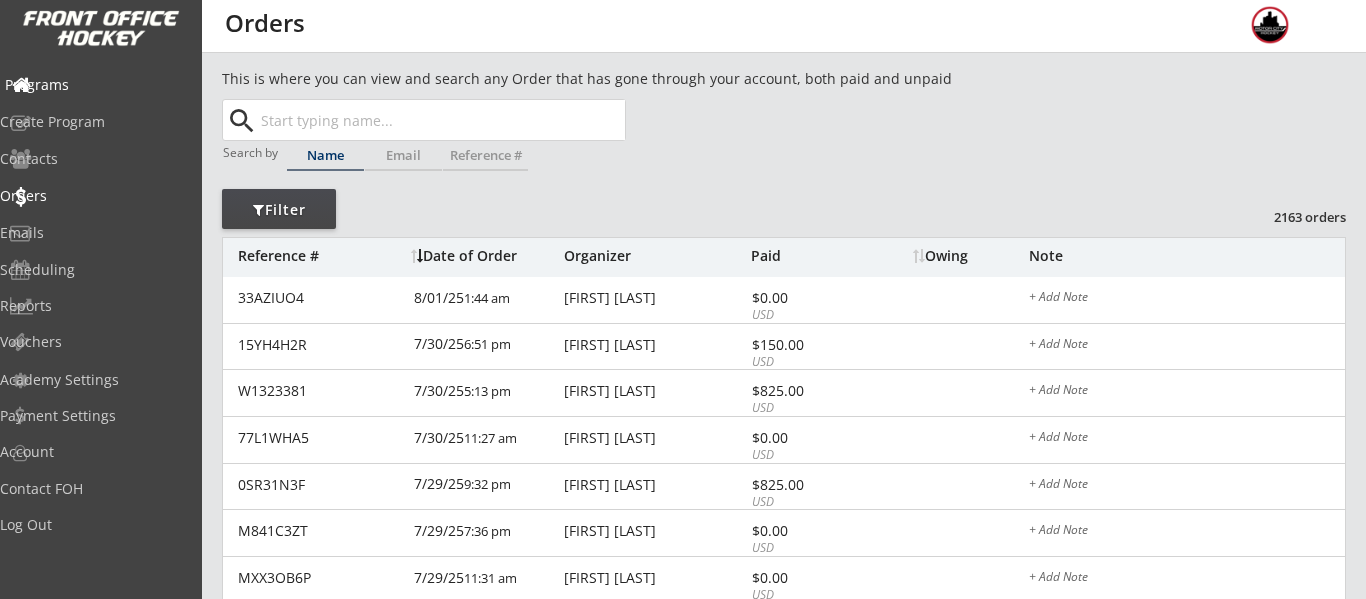 click on "Programs" at bounding box center [95, 85] 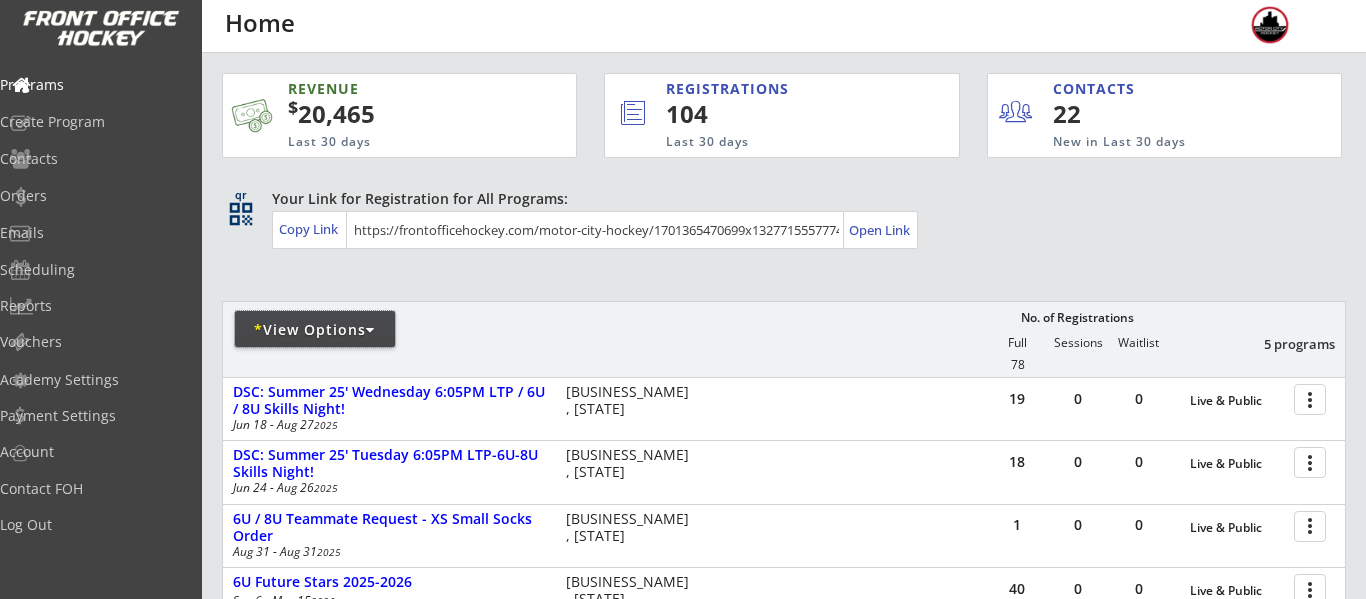 click on "*  View Options" at bounding box center (315, 330) 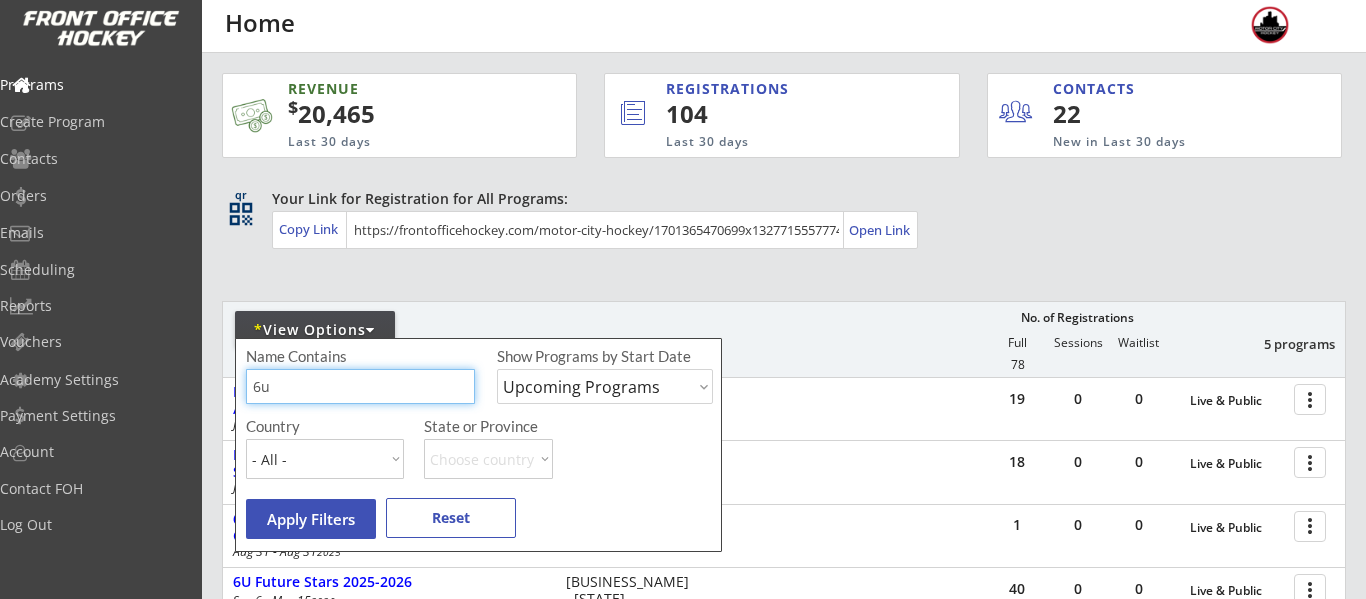 click at bounding box center (360, 386) 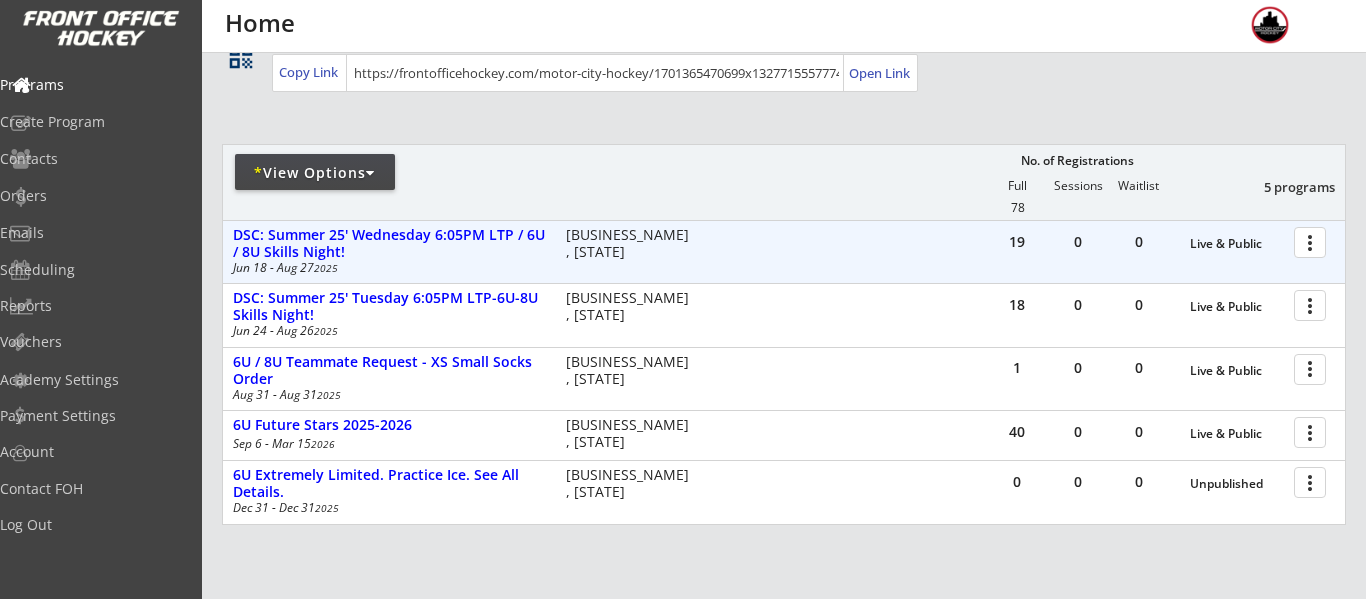 scroll, scrollTop: 161, scrollLeft: 0, axis: vertical 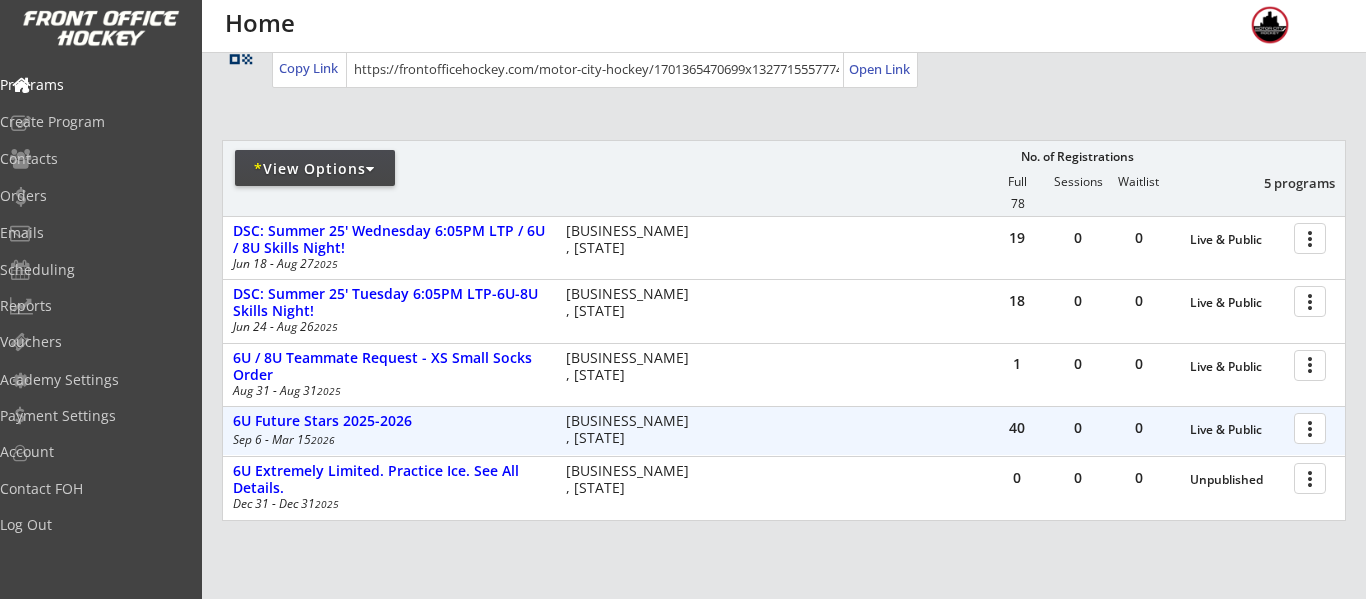 click at bounding box center (1313, 427) 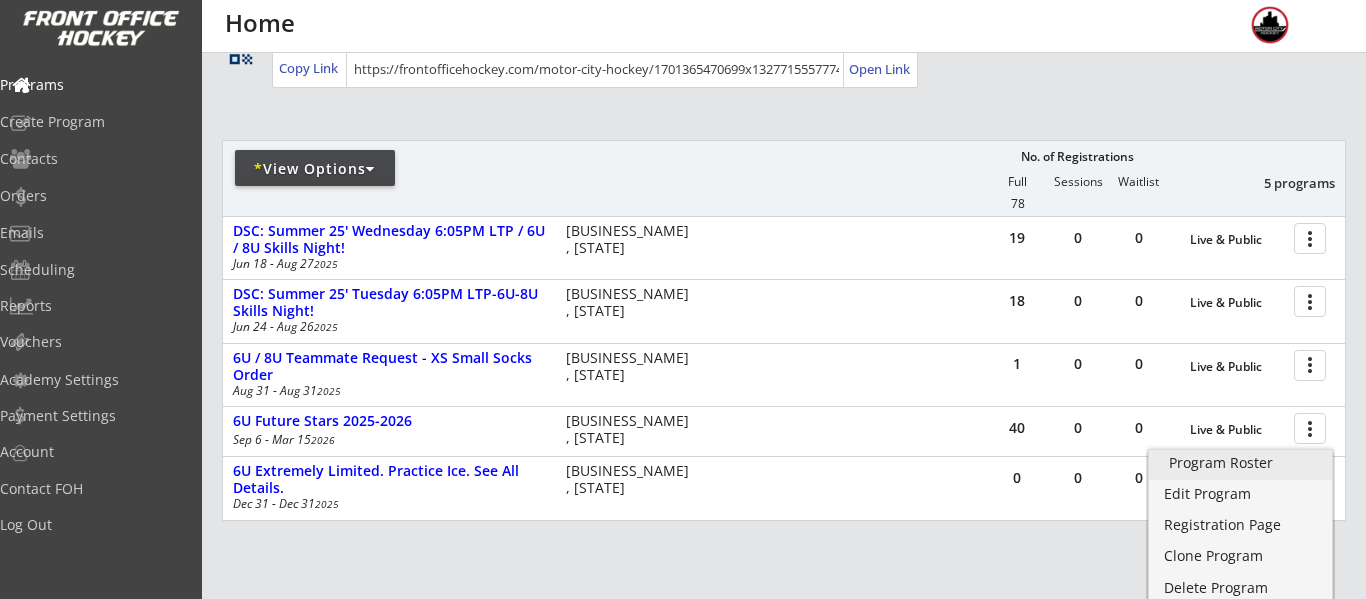 click on "Program Roster" at bounding box center (1240, 463) 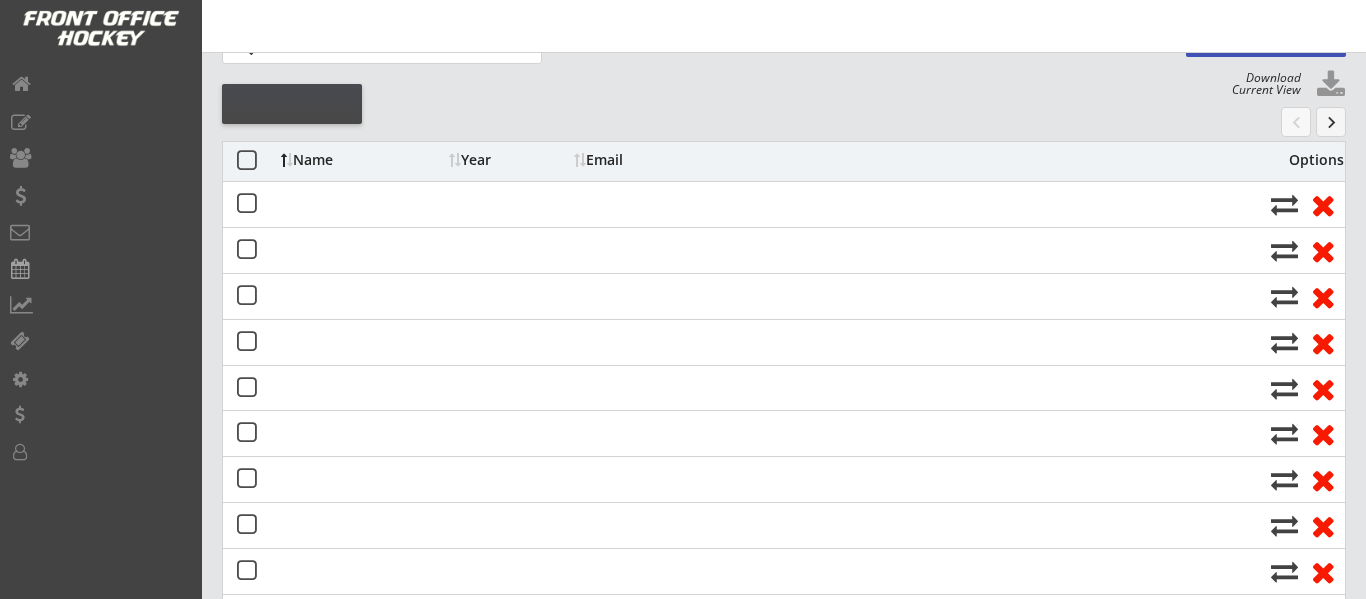 scroll, scrollTop: 202, scrollLeft: 0, axis: vertical 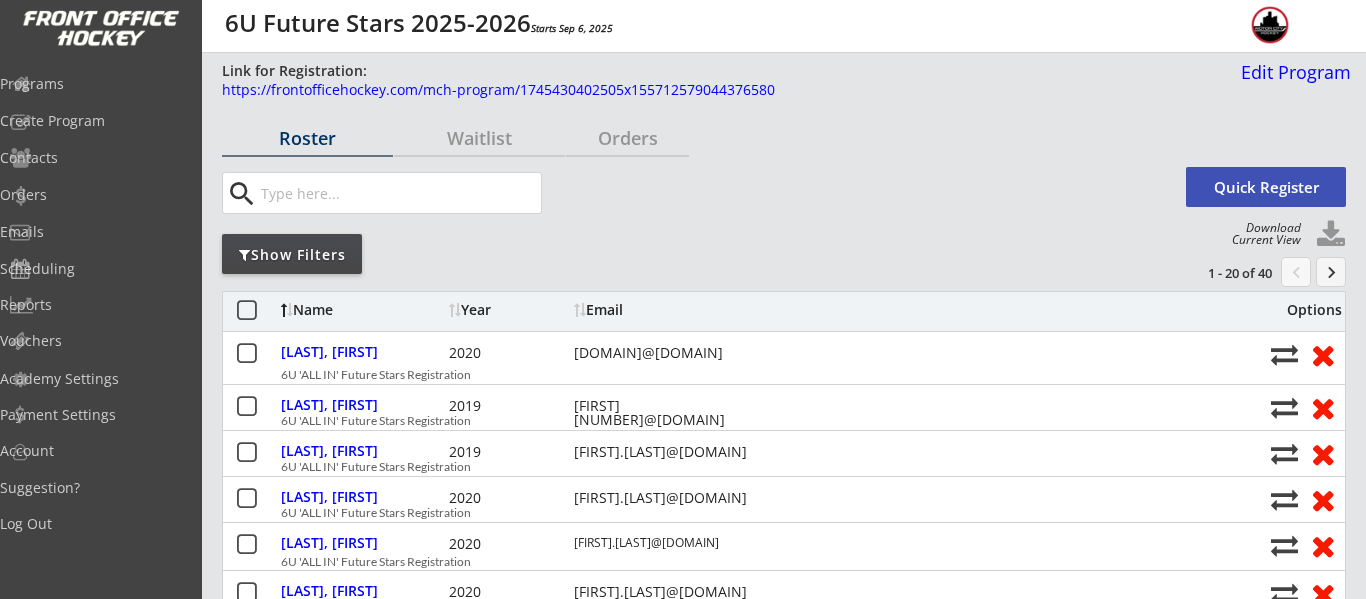 click on "keyboard_arrow_right" at bounding box center (1331, 272) 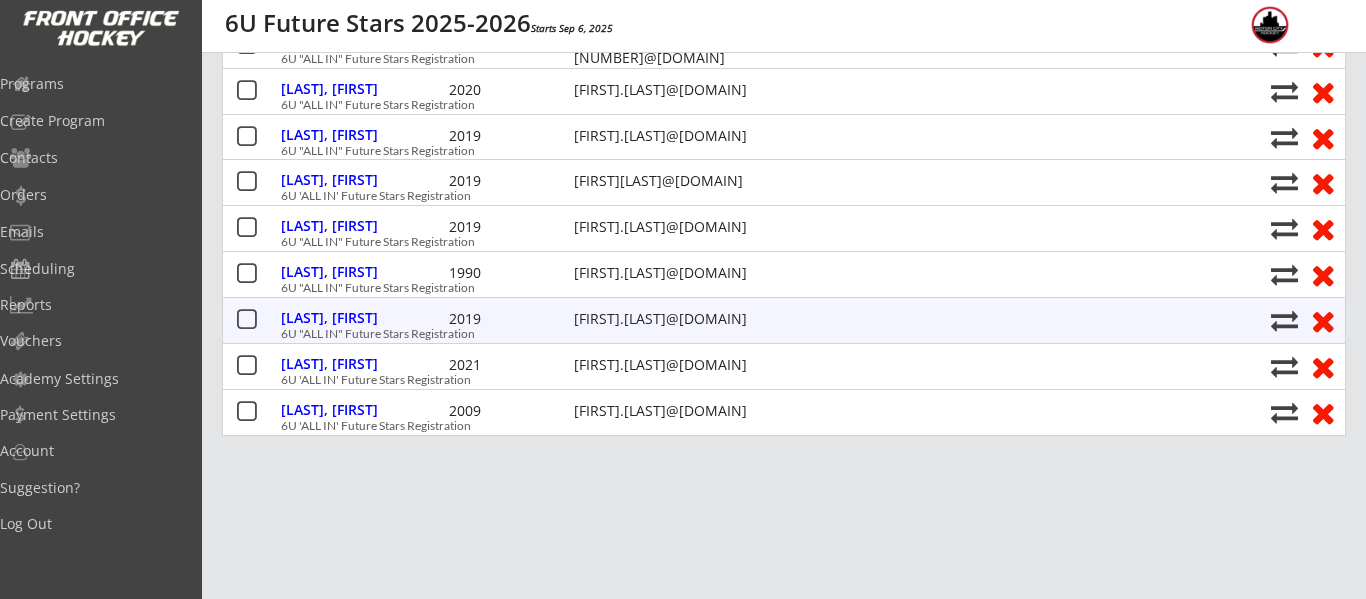 scroll, scrollTop: 823, scrollLeft: 0, axis: vertical 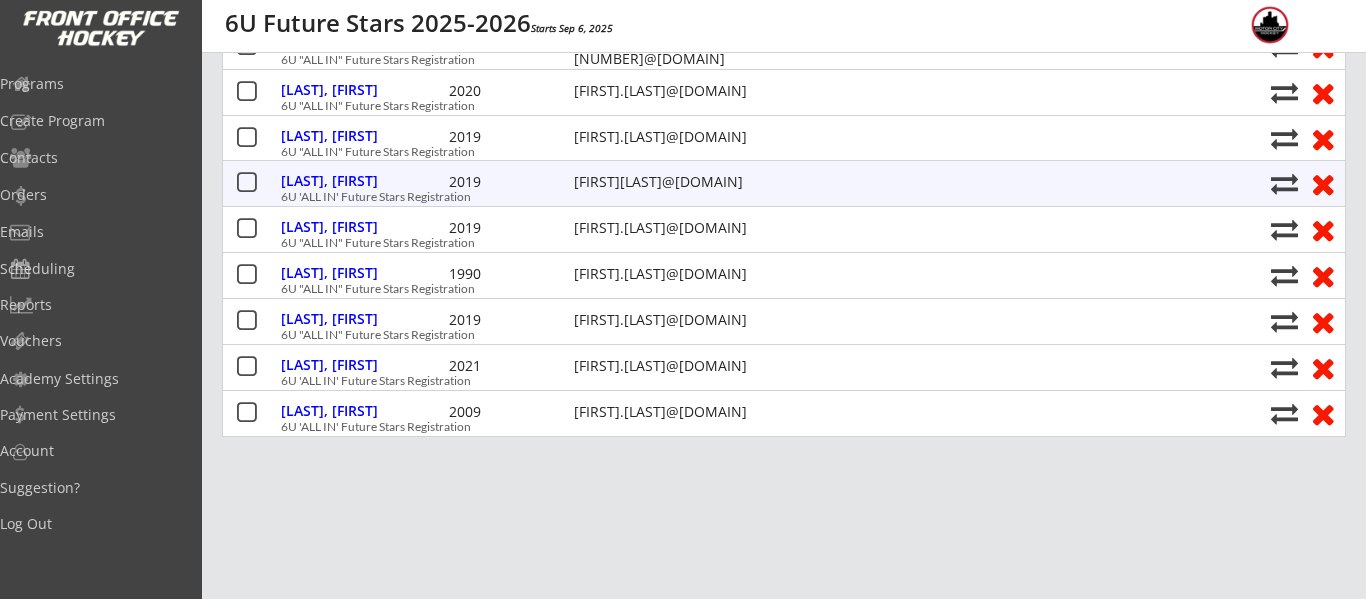 click at bounding box center [246, 183] 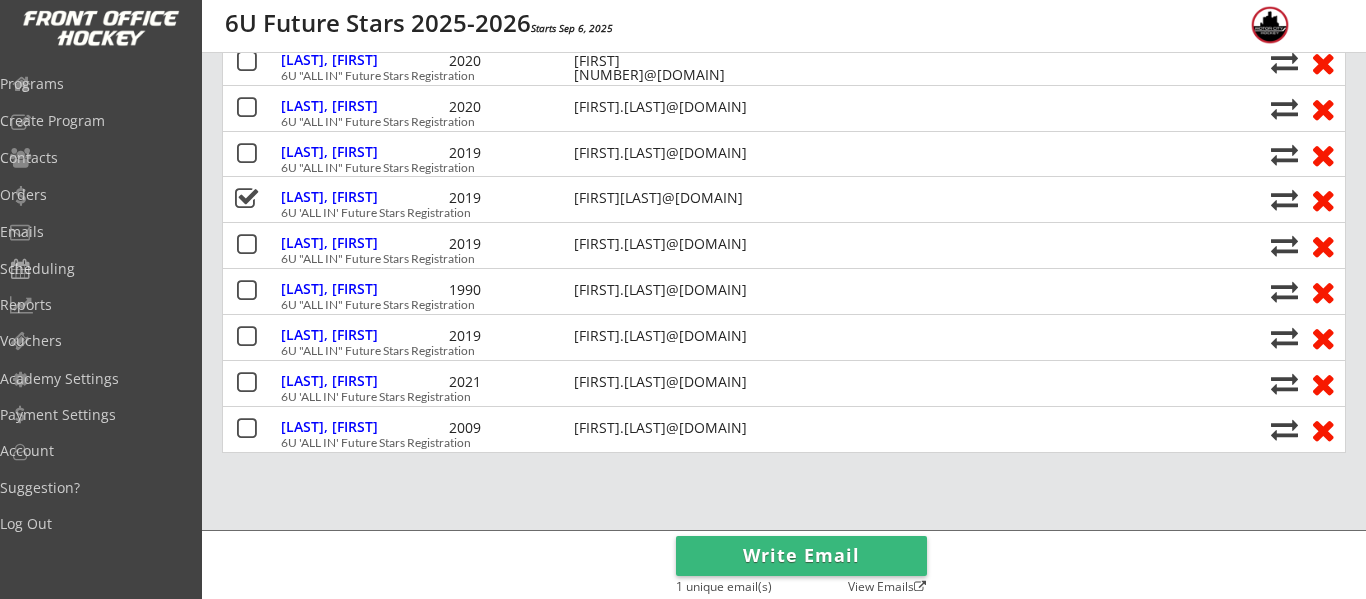 scroll, scrollTop: 798, scrollLeft: 0, axis: vertical 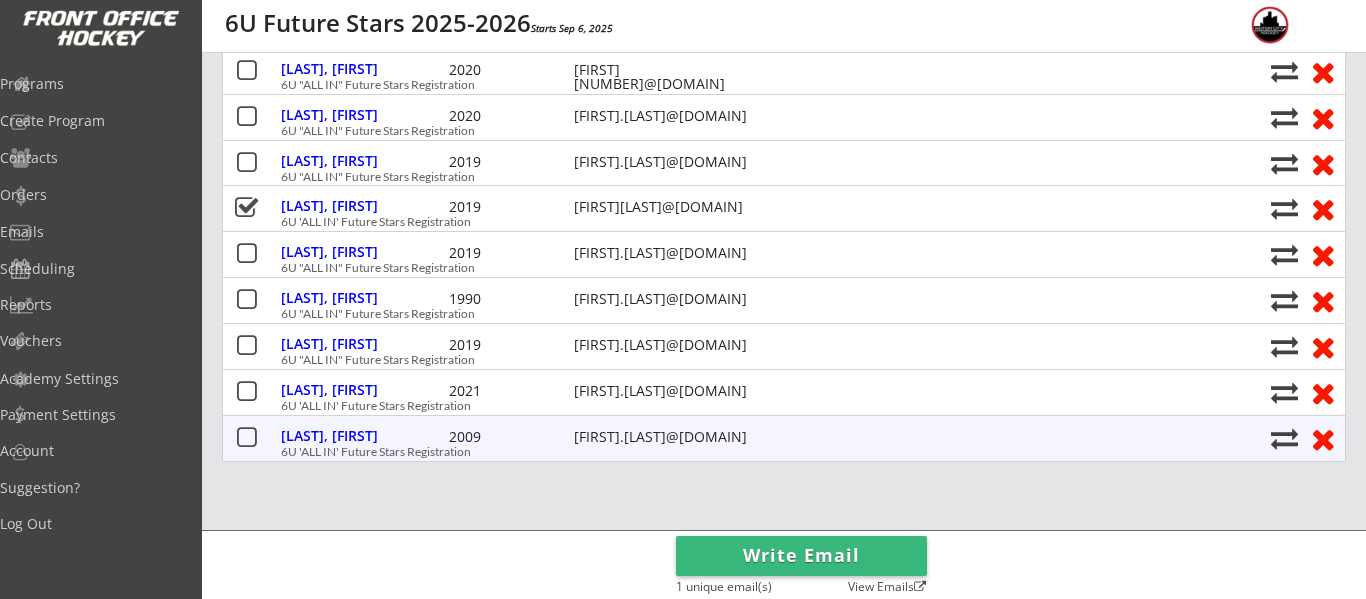 click on "6U 'ALL IN' Future Stars Registration" at bounding box center [770, 452] 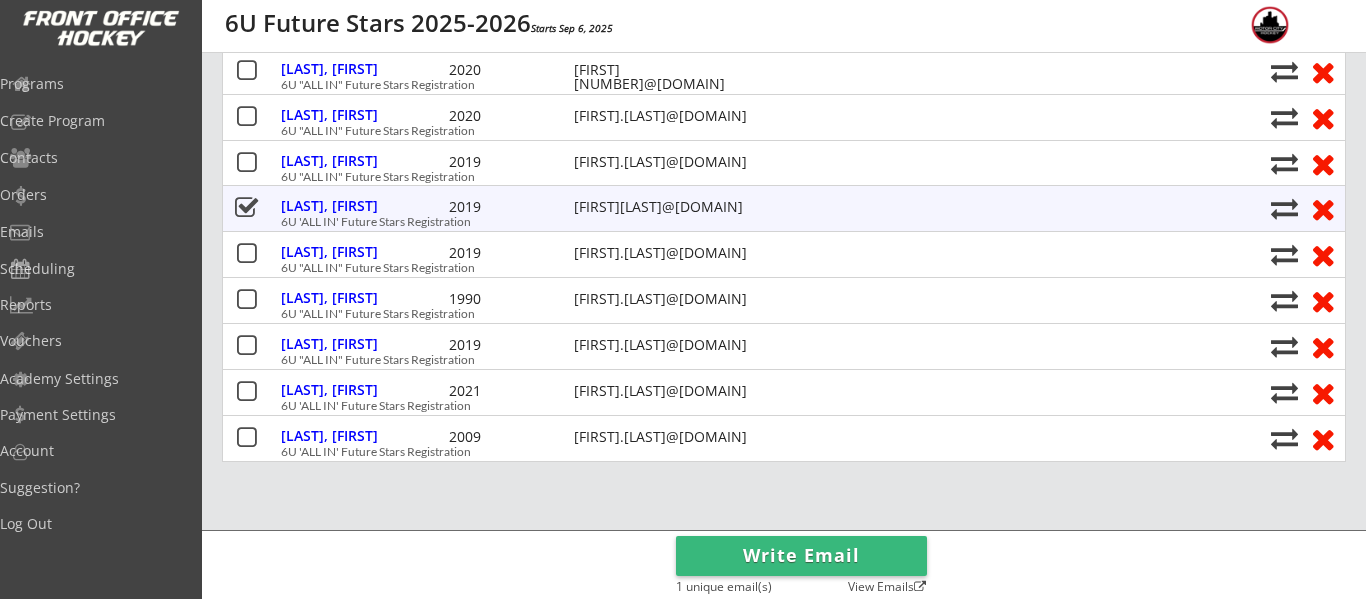 click at bounding box center (1284, 208) 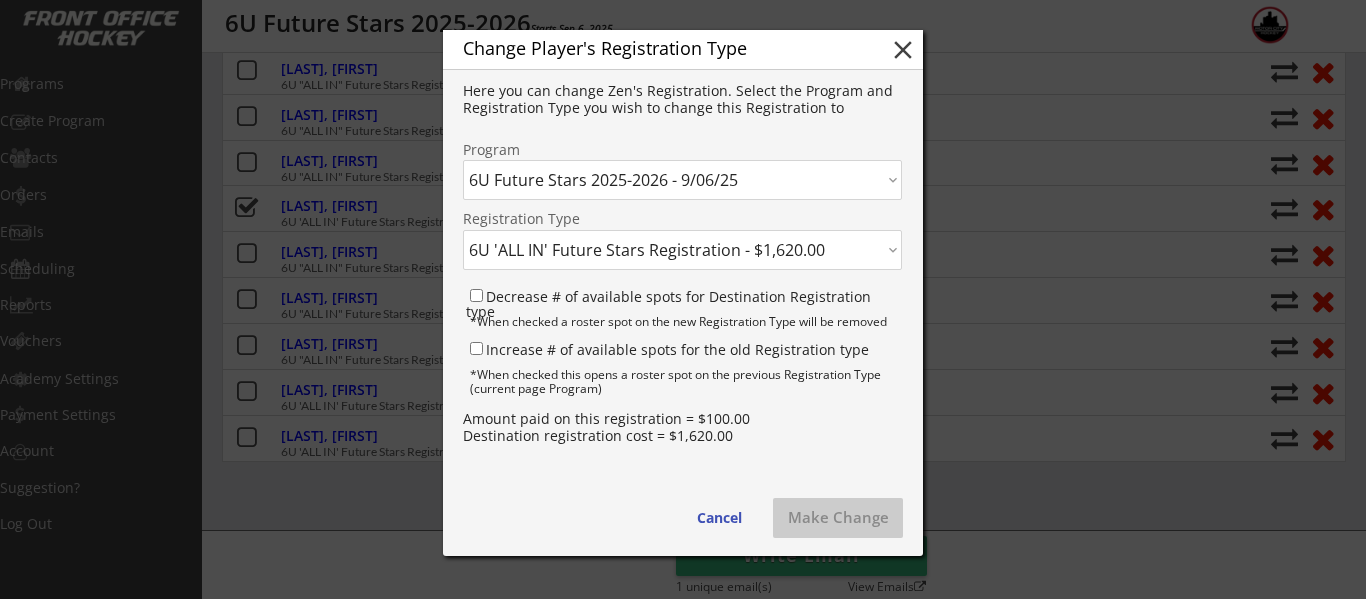 click on "Click here... DSC: Summer 25' Wednesday 5:10PM    - 6/18/25 DSC: Summer 25' Wednesday 6:05PM LTP / 6U / 8U Skills Night! - 6/18/25 DSC: Summer 25' Tuesday 5:10PM  - 6/24/25 DSC: Summer 25' Tuesday 6:05PM LTP-6U-8U Skills Night! - 6/24/25 DSC: Summer 25' Tuesday 7:10PM Coach Rich's PRO Power Skating - 6/24/25 DSC: Summer 25' Thursday 10:10AM HIGH SCHOOL & (1) 8U Zone - 6/26/25 DSC: Summer 25' Thursday 11:05AM  - 6/26/25 Summer 25': TROY Friday 10:15AM-11:15AM - 6/27/25 Summer 25' TROY: Shoot Like a PRO Edition - Motor City Shot Club  - 6/27/25 8U Jersey Order # Submission - 7/01/25 MCH: Coach Rich Summer Camp 25': 9 and Under. - 7/14/25 Motor City Speed Interest  - 7/16/25 MCH: Coach Rich 'Battle & PowerSkating' Summer Camp 25': 9 and Under. Battle Camp.  - 7/28/25 MCH: Coach Rich Summer Camp 25': 2012 and older. Checking Masterclass & Battle Camp  - 7/28/25 2025-2026 USA Eagles Jersey Order - 8/01/25 Future Stars Sponsorship / Donation - 8/01/25 Future Stars "SHOWTIME" Pre-Season Prep Camp. - 8/11/25" at bounding box center (682, 180) 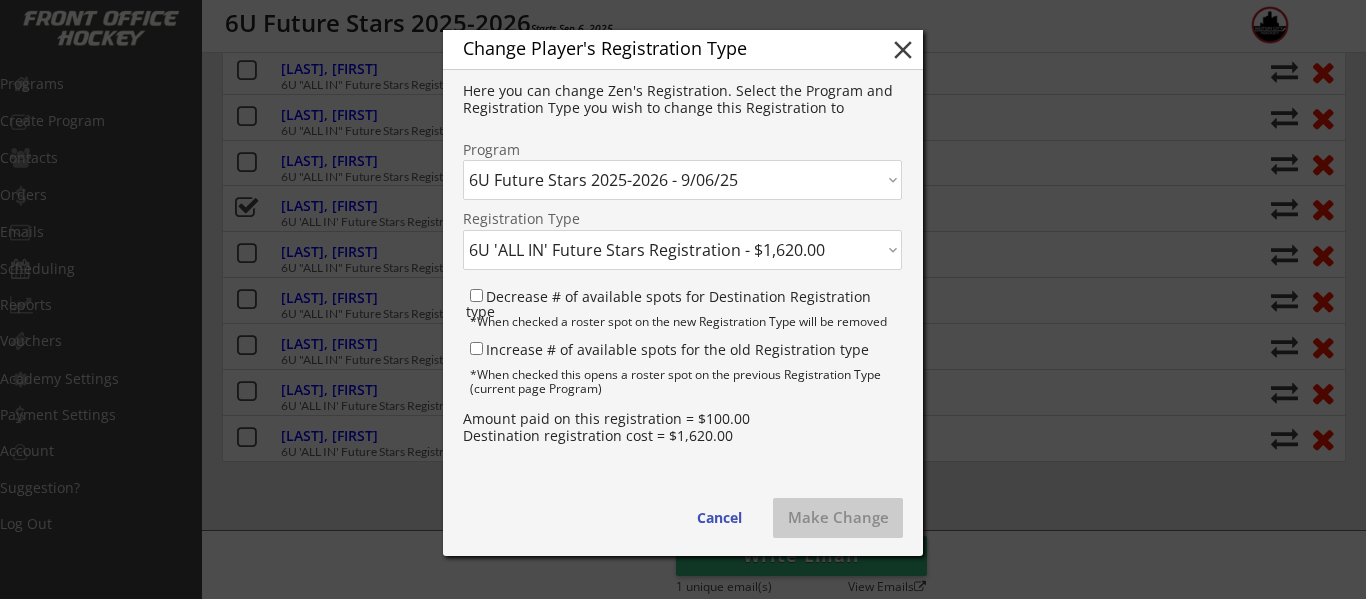 click on "Click here... 6U 'ALL IN' Future Stars Registration - $1,620.00 6U Team: Thursday Practice Option / Games On Sundays - $2,295.00 6U Team: Friday Practice Option / Games On Sundays - $2,320.00" at bounding box center (682, 250) 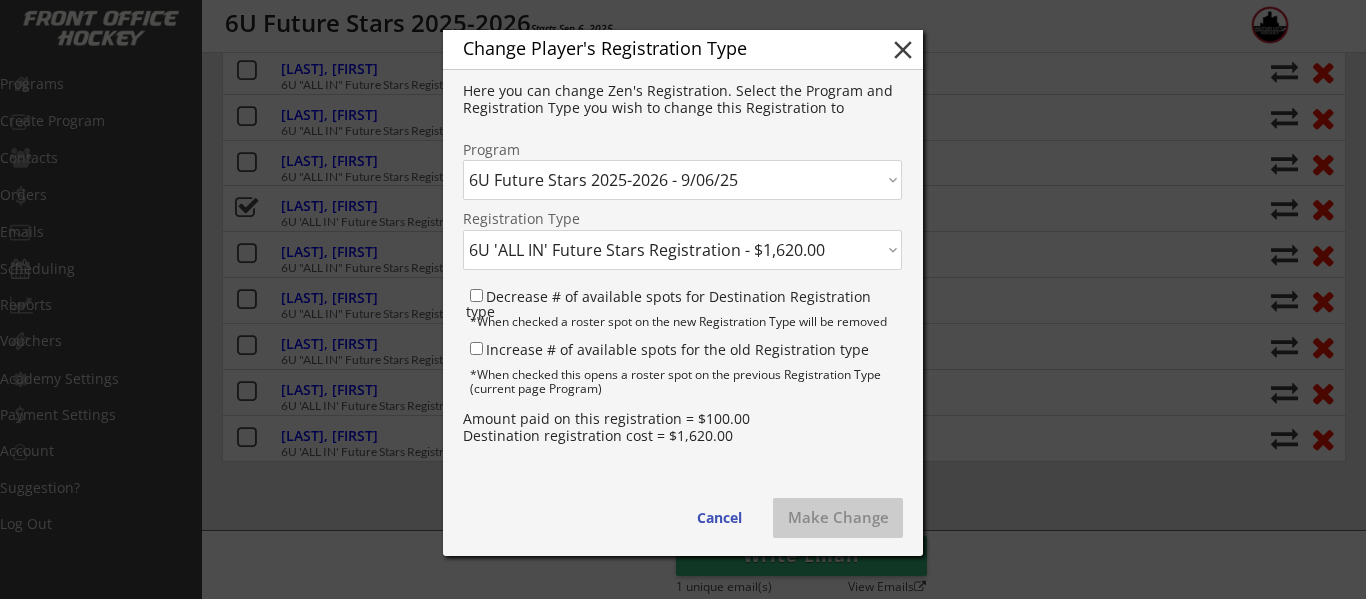 click on "Click here... DSC: Summer 25' Wednesday 5:10PM    - 6/18/25 DSC: Summer 25' Wednesday 6:05PM LTP / 6U / 8U Skills Night! - 6/18/25 DSC: Summer 25' Tuesday 5:10PM  - 6/24/25 DSC: Summer 25' Tuesday 6:05PM LTP-6U-8U Skills Night! - 6/24/25 DSC: Summer 25' Tuesday 7:10PM Coach Rich's PRO Power Skating - 6/24/25 DSC: Summer 25' Thursday 10:10AM HIGH SCHOOL & (1) 8U Zone - 6/26/25 DSC: Summer 25' Thursday 11:05AM  - 6/26/25 Summer 25': TROY Friday 10:15AM-11:15AM - 6/27/25 Summer 25' TROY: Shoot Like a PRO Edition - Motor City Shot Club  - 6/27/25 8U Jersey Order # Submission - 7/01/25 MCH: Coach Rich Summer Camp 25': 9 and Under. - 7/14/25 Motor City Speed Interest  - 7/16/25 MCH: Coach Rich 'Battle & PowerSkating' Summer Camp 25': 9 and Under. Battle Camp.  - 7/28/25 MCH: Coach Rich Summer Camp 25': 2012 and older. Checking Masterclass & Battle Camp  - 7/28/25 2025-2026 USA Eagles Jersey Order - 8/01/25 Future Stars Sponsorship / Donation - 8/01/25 Future Stars "SHOWTIME" Pre-Season Prep Camp. - 8/11/25" at bounding box center (682, 180) 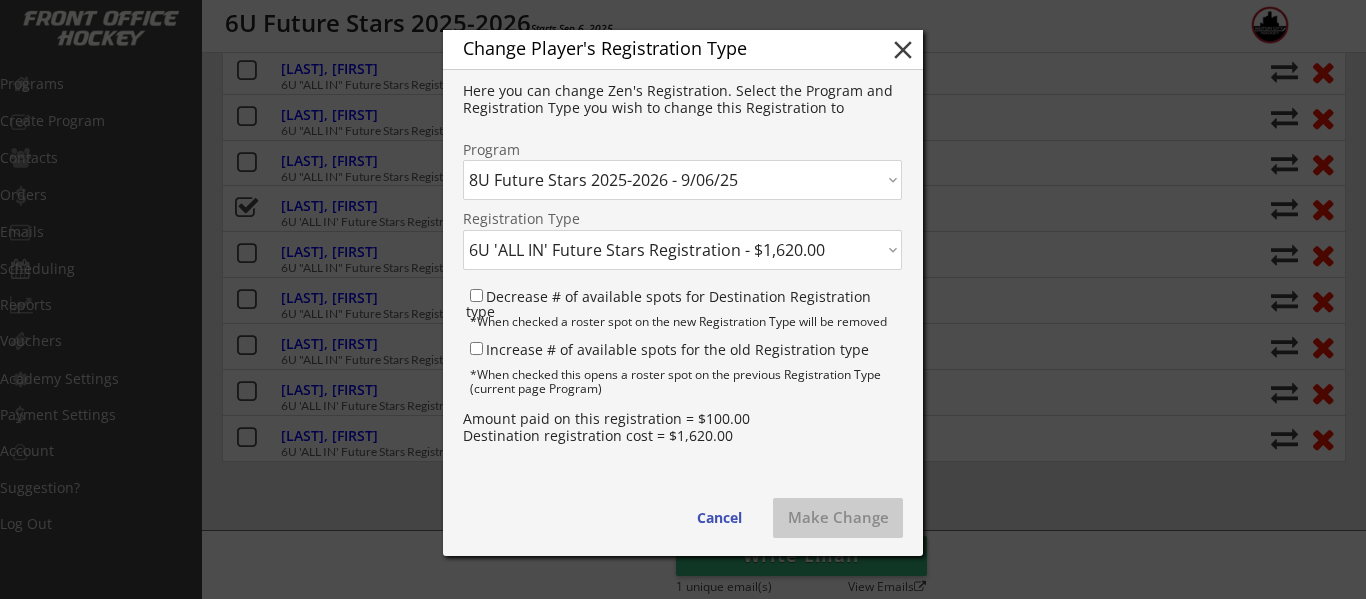 click on "Click here... DSC: Summer 25' Wednesday 5:10PM    - 6/18/25 DSC: Summer 25' Wednesday 6:05PM LTP / 6U / 8U Skills Night! - 6/18/25 DSC: Summer 25' Tuesday 5:10PM  - 6/24/25 DSC: Summer 25' Tuesday 6:05PM LTP-6U-8U Skills Night! - 6/24/25 DSC: Summer 25' Tuesday 7:10PM Coach Rich's PRO Power Skating - 6/24/25 DSC: Summer 25' Thursday 10:10AM HIGH SCHOOL & (1) 8U Zone - 6/26/25 DSC: Summer 25' Thursday 11:05AM  - 6/26/25 Summer 25': TROY Friday 10:15AM-11:15AM - 6/27/25 Summer 25' TROY: Shoot Like a PRO Edition - Motor City Shot Club  - 6/27/25 8U Jersey Order # Submission - 7/01/25 MCH: Coach Rich Summer Camp 25': 9 and Under. - 7/14/25 Motor City Speed Interest  - 7/16/25 MCH: Coach Rich 'Battle & PowerSkating' Summer Camp 25': 9 and Under. Battle Camp.  - 7/28/25 MCH: Coach Rich Summer Camp 25': 2012 and older. Checking Masterclass & Battle Camp  - 7/28/25 2025-2026 USA Eagles Jersey Order - 8/01/25 Future Stars Sponsorship / Donation - 8/01/25 Future Stars "SHOWTIME" Pre-Season Prep Camp. - 8/11/25" at bounding box center [682, 180] 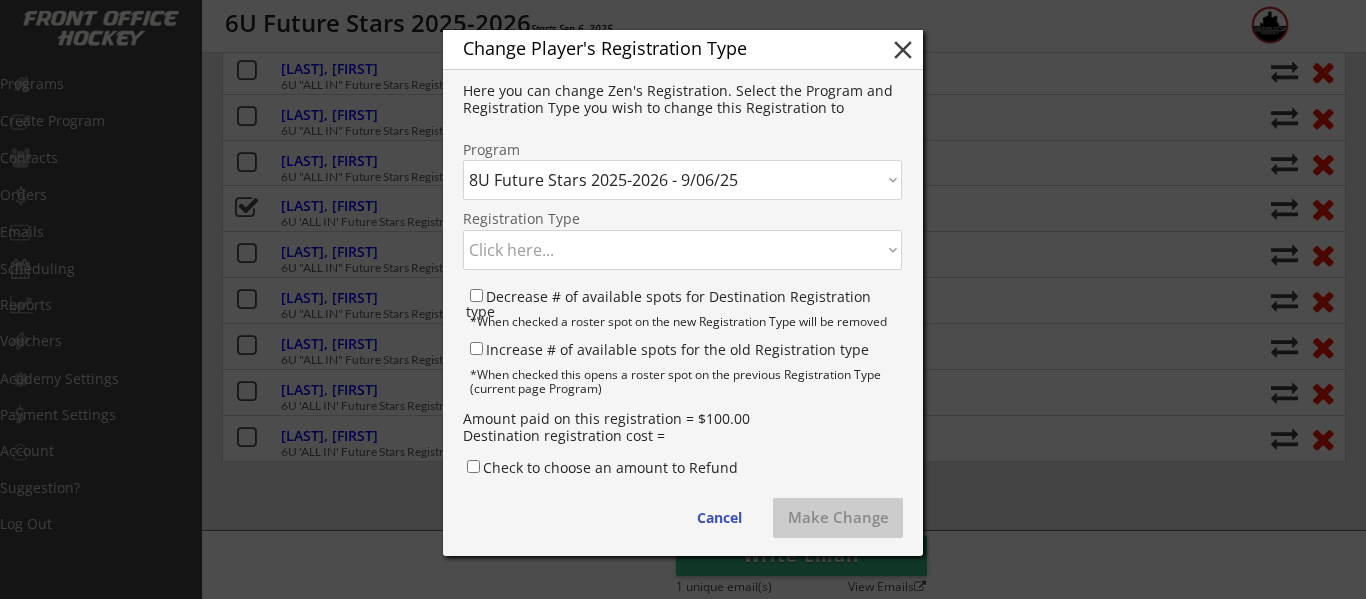 click on "Click here... 8U Registration - $2,460.00" at bounding box center (682, 250) 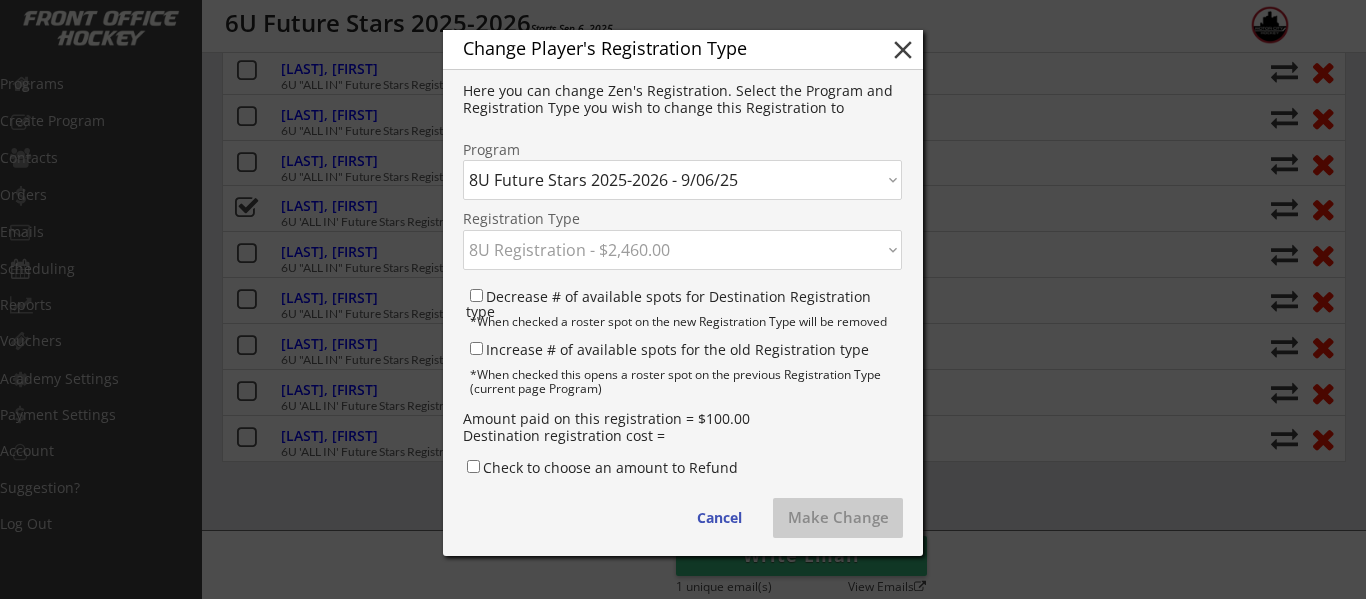 click on "Click here... 8U Registration - $2,460.00" at bounding box center [682, 250] 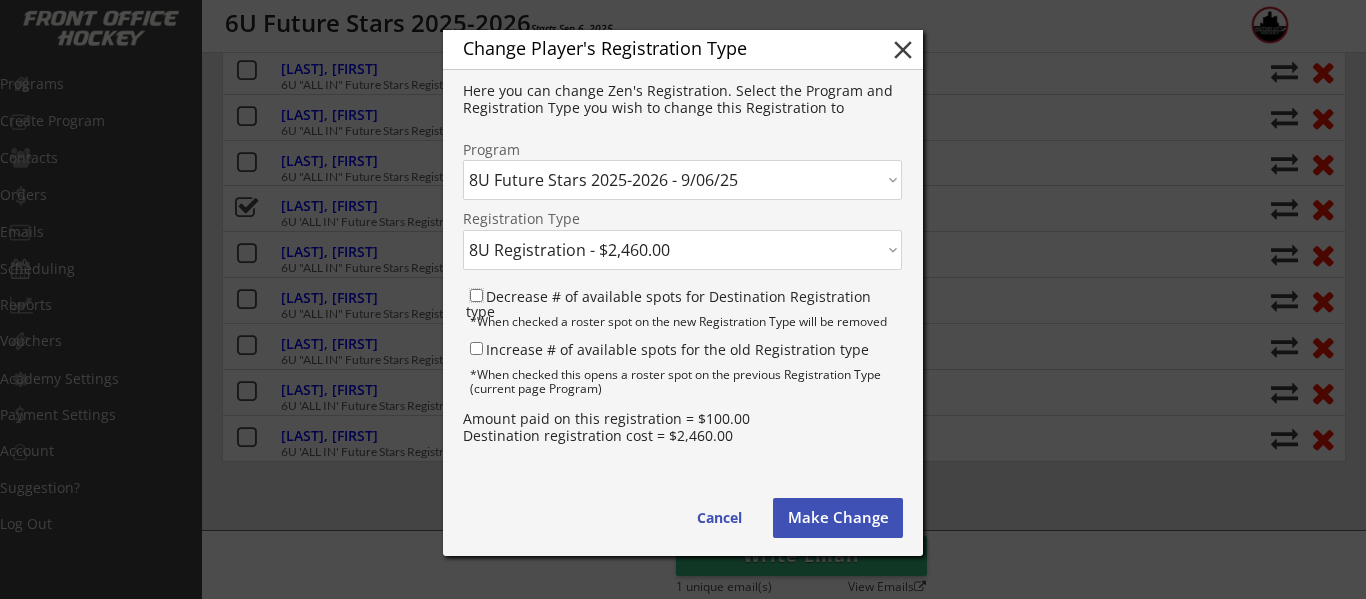 click on "Decrease # of available spots for Destination Registration type" at bounding box center [476, 295] 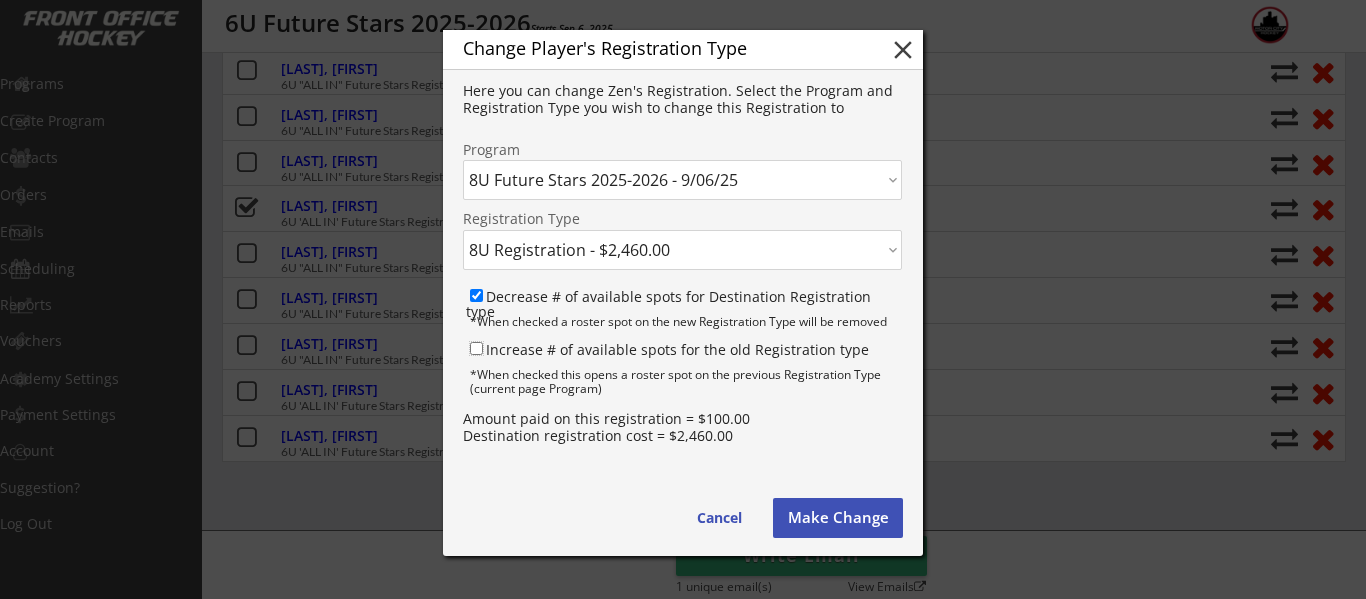 click on "Increase # of available spots for the old Registration type" at bounding box center [476, 348] 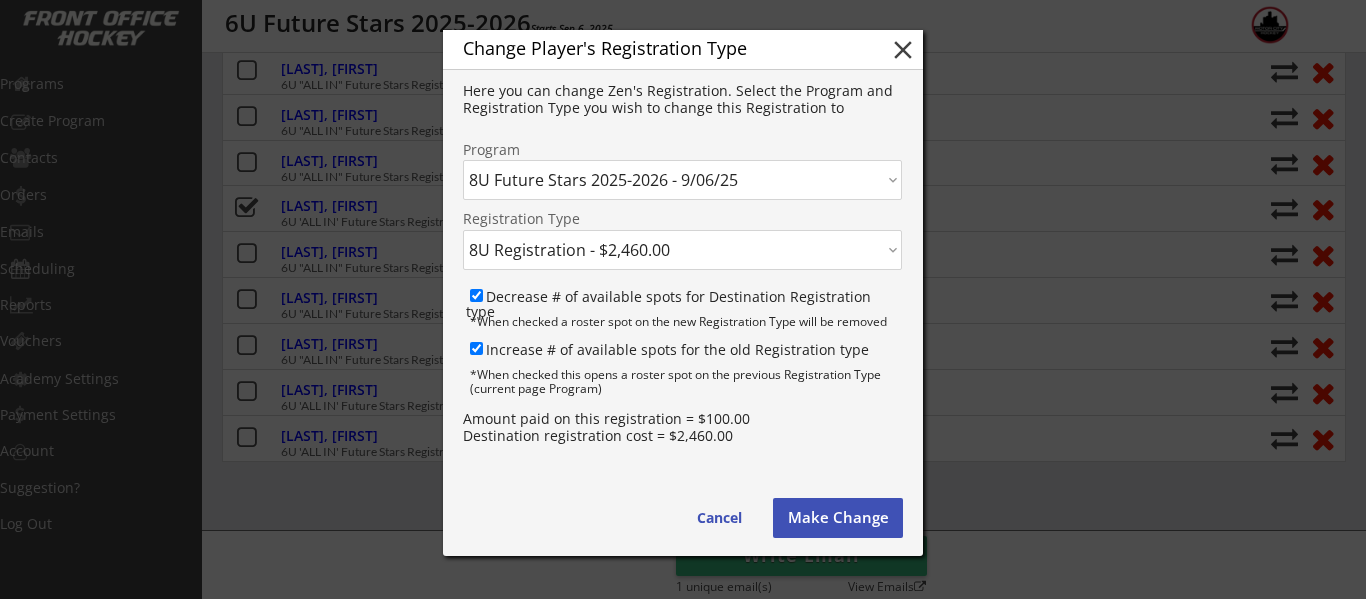 click on "Make Change" at bounding box center [838, 518] 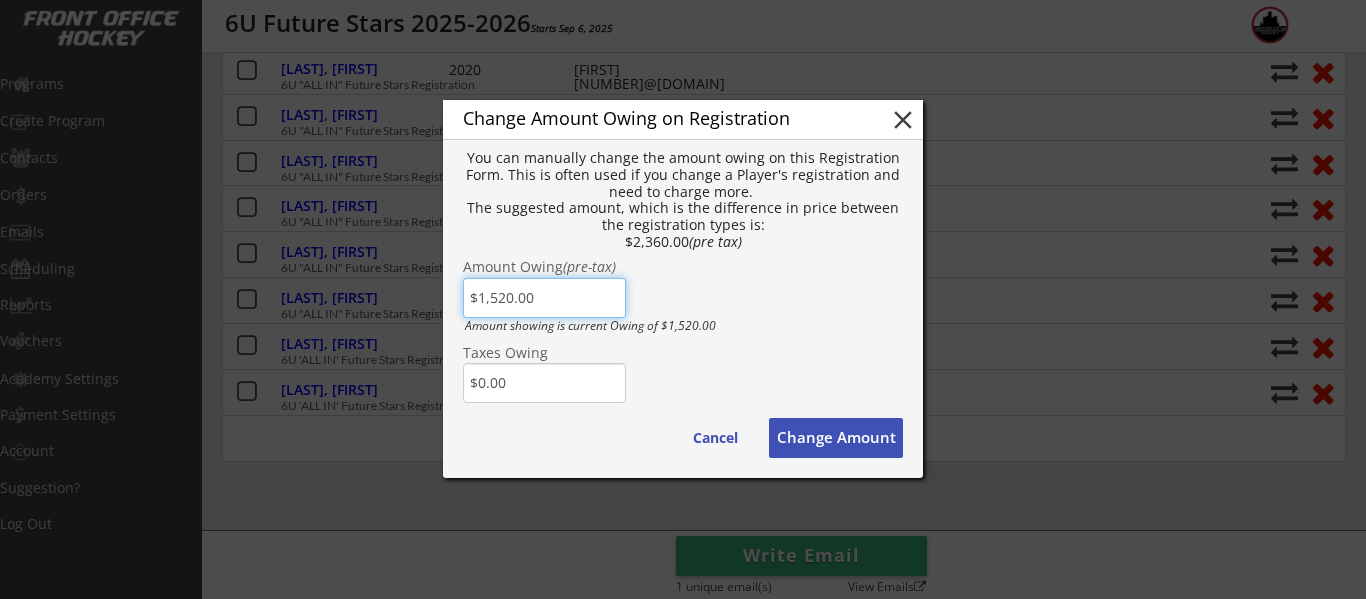 click on "close" at bounding box center [903, 120] 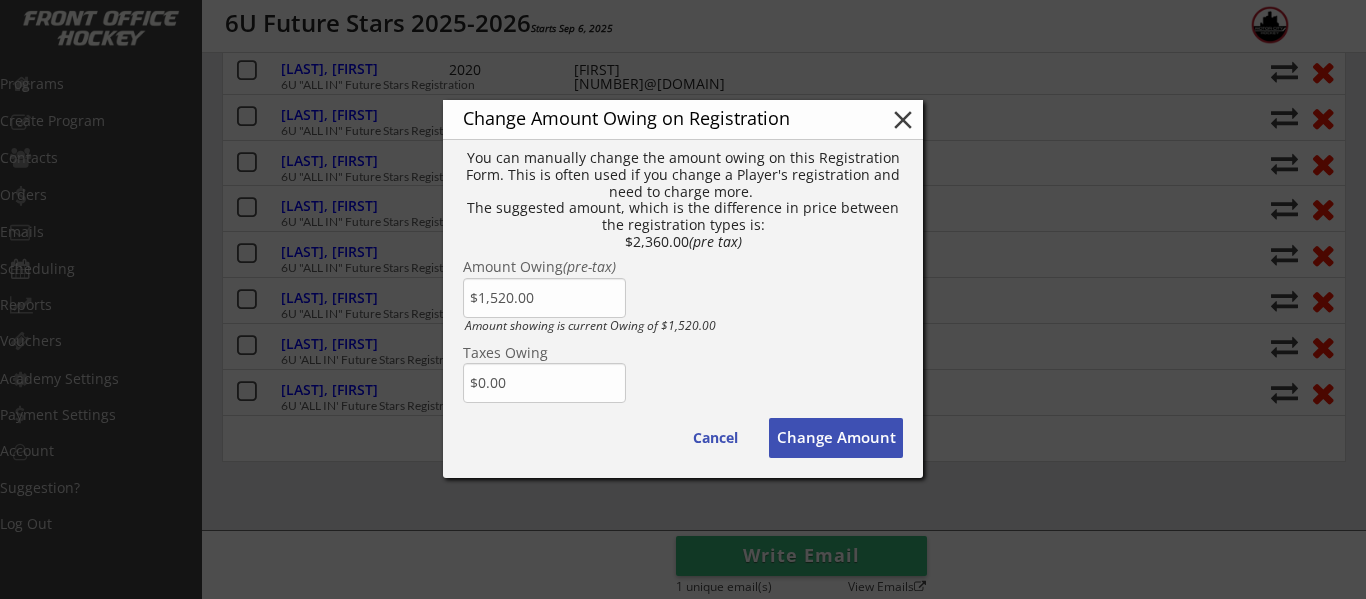 type on "$0.00" 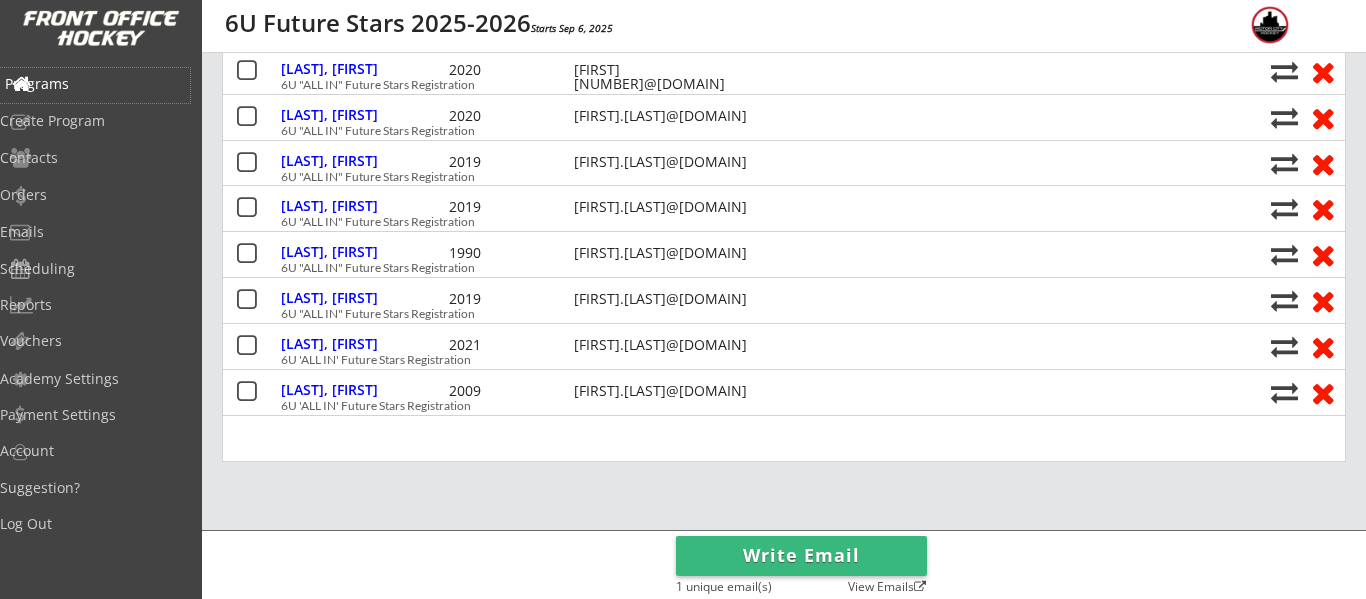 click on "Programs" at bounding box center (95, 84) 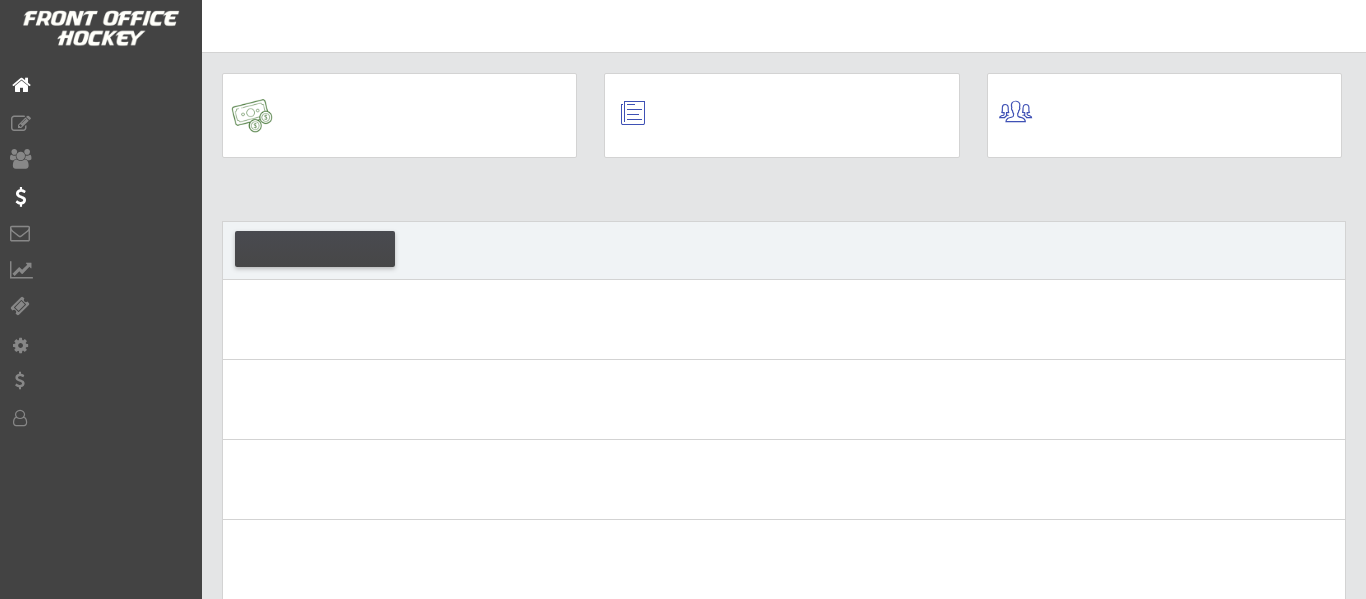scroll, scrollTop: 0, scrollLeft: 0, axis: both 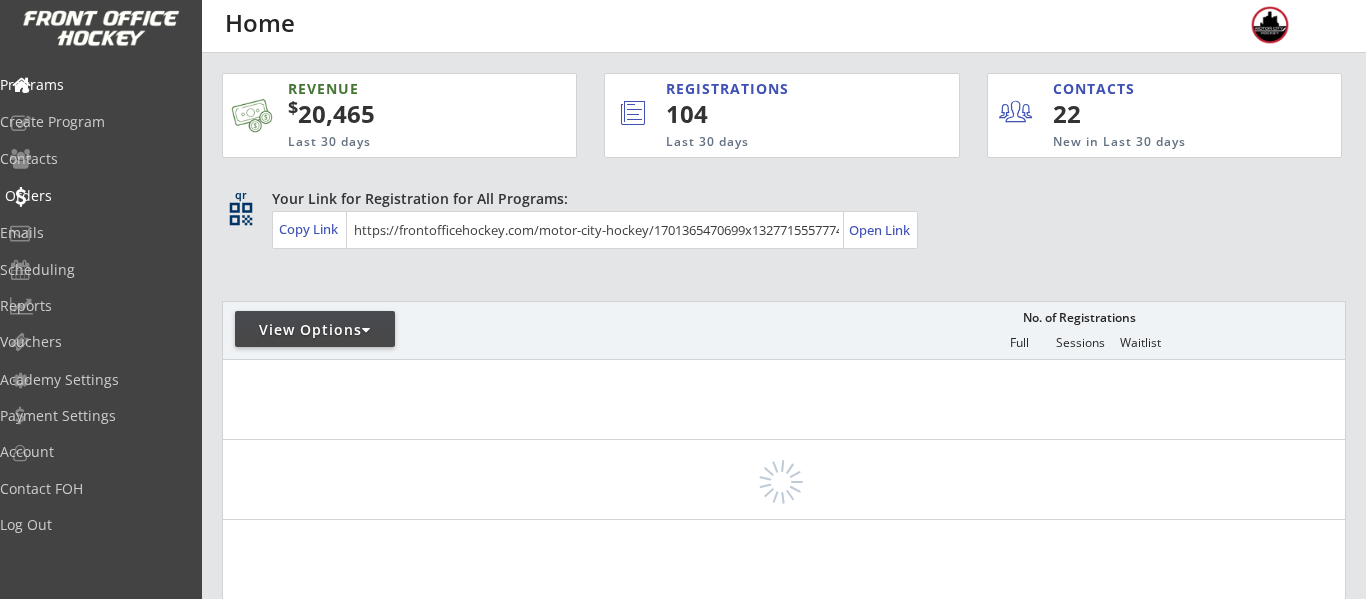 click on "Orders" at bounding box center (95, 196) 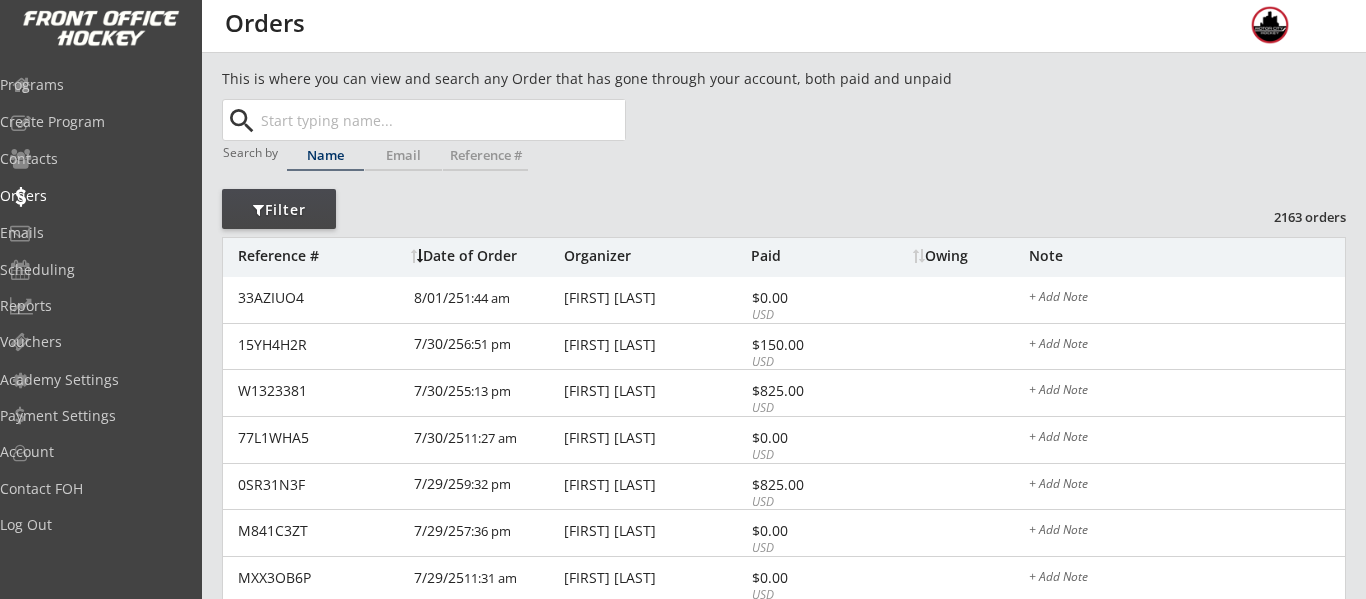 click on "Owing" at bounding box center [970, 256] 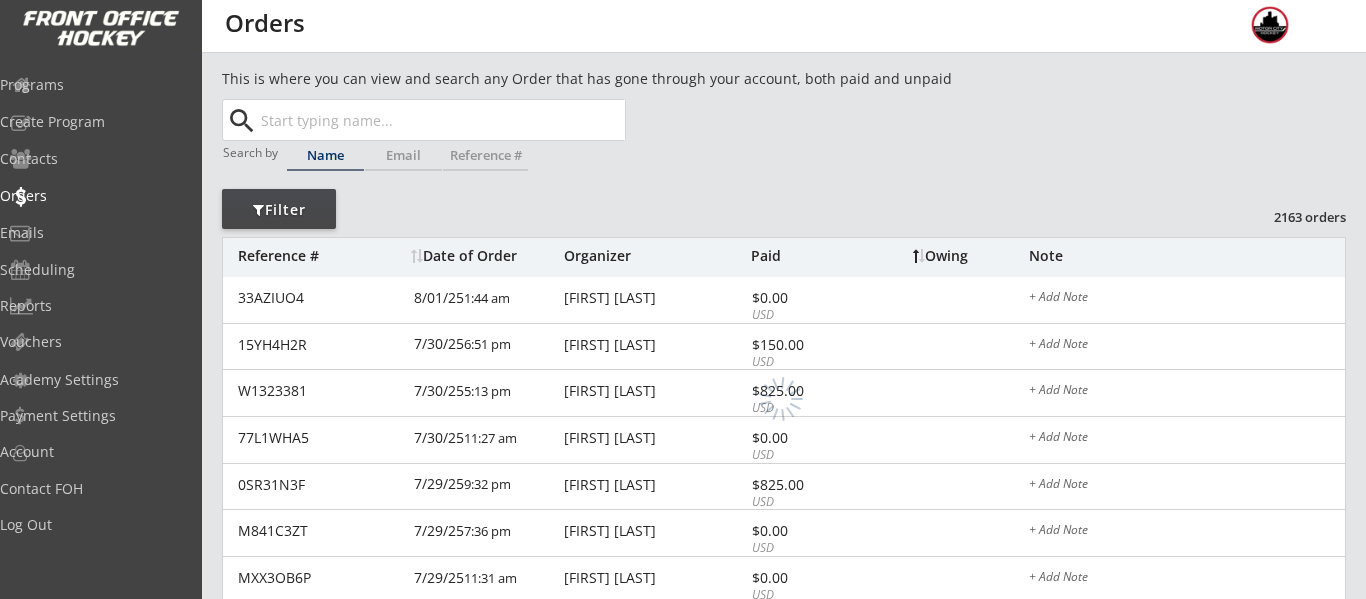 click on "Owing" at bounding box center (970, 256) 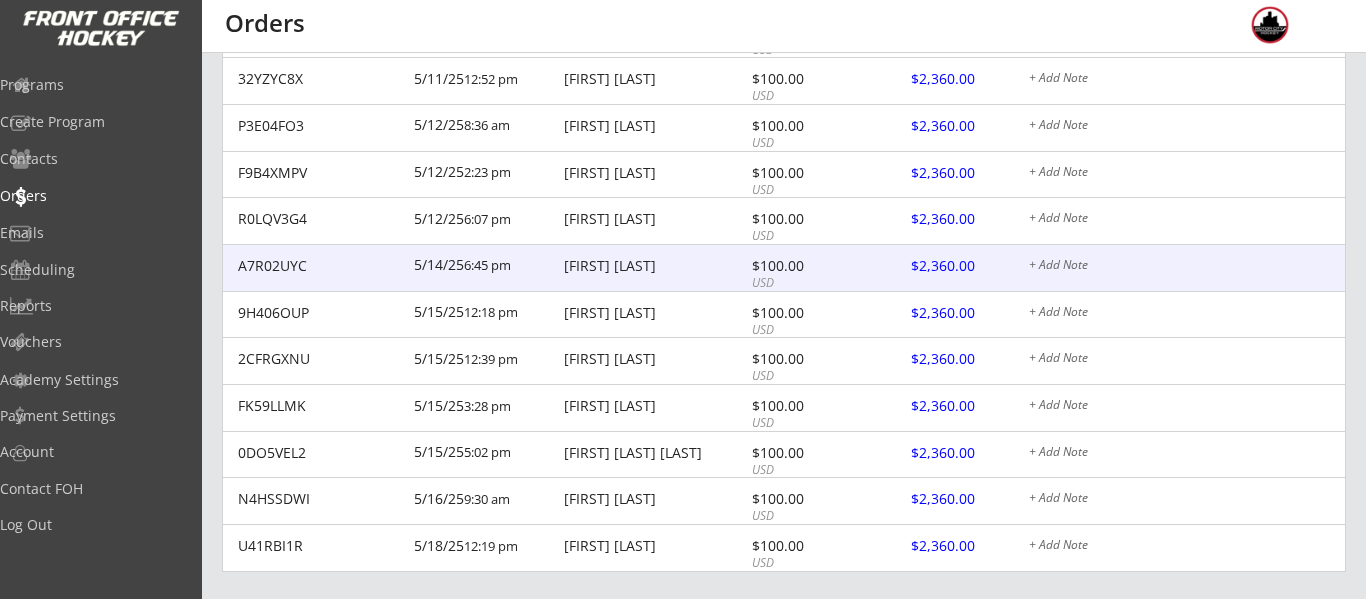 scroll, scrollTop: 707, scrollLeft: 0, axis: vertical 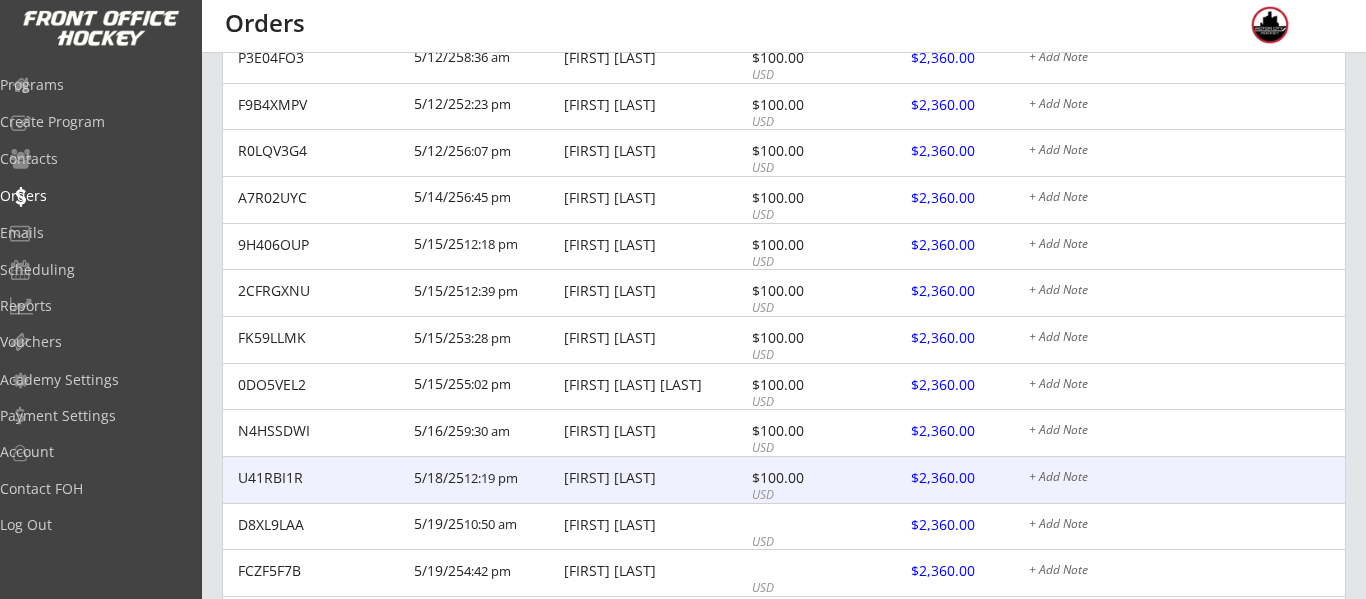 click at bounding box center [956, 479] 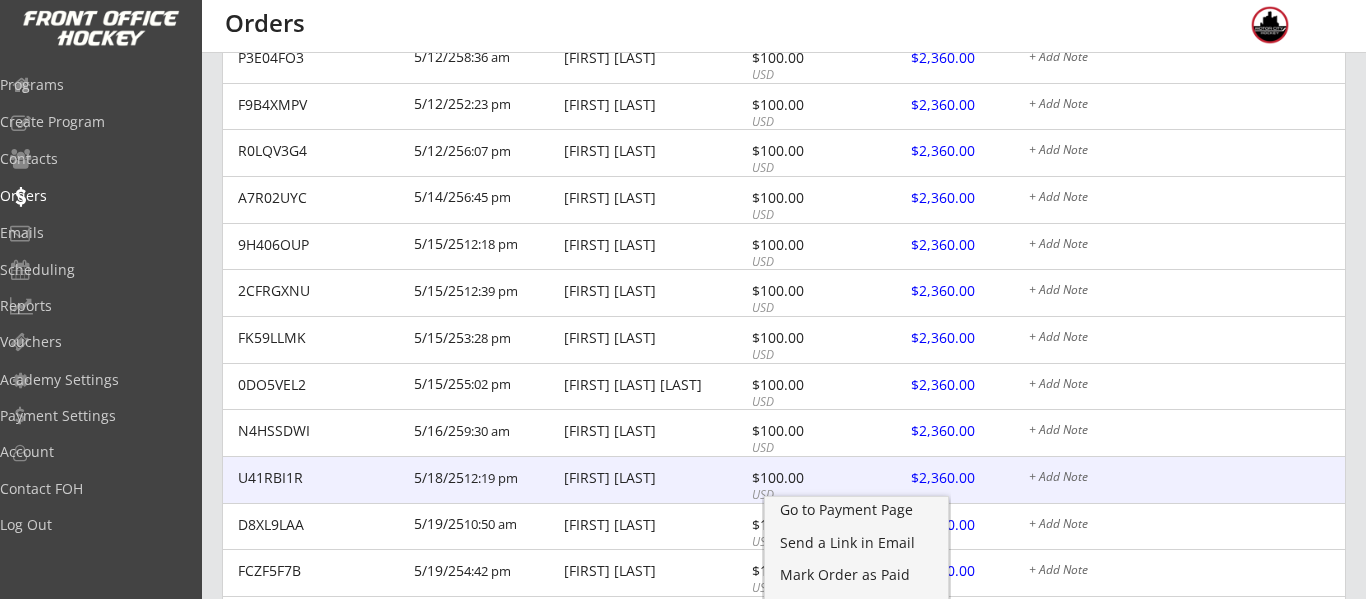 click on "[FIRST] [LAST]" at bounding box center (655, 478) 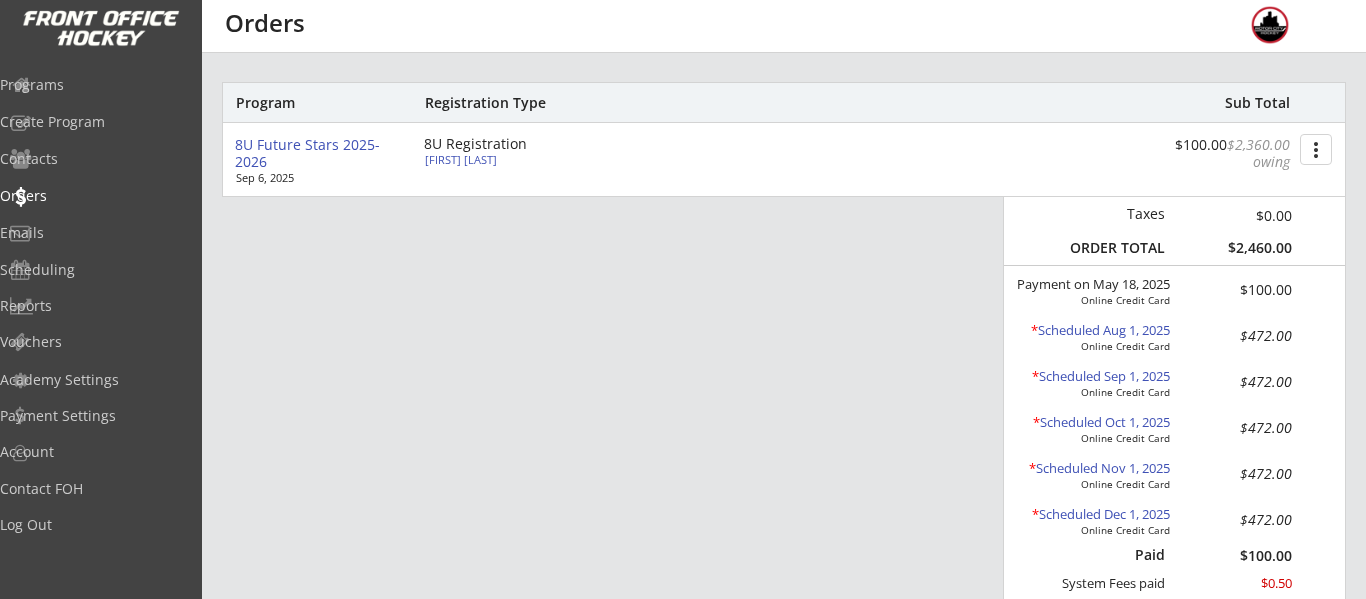 scroll, scrollTop: 280, scrollLeft: 0, axis: vertical 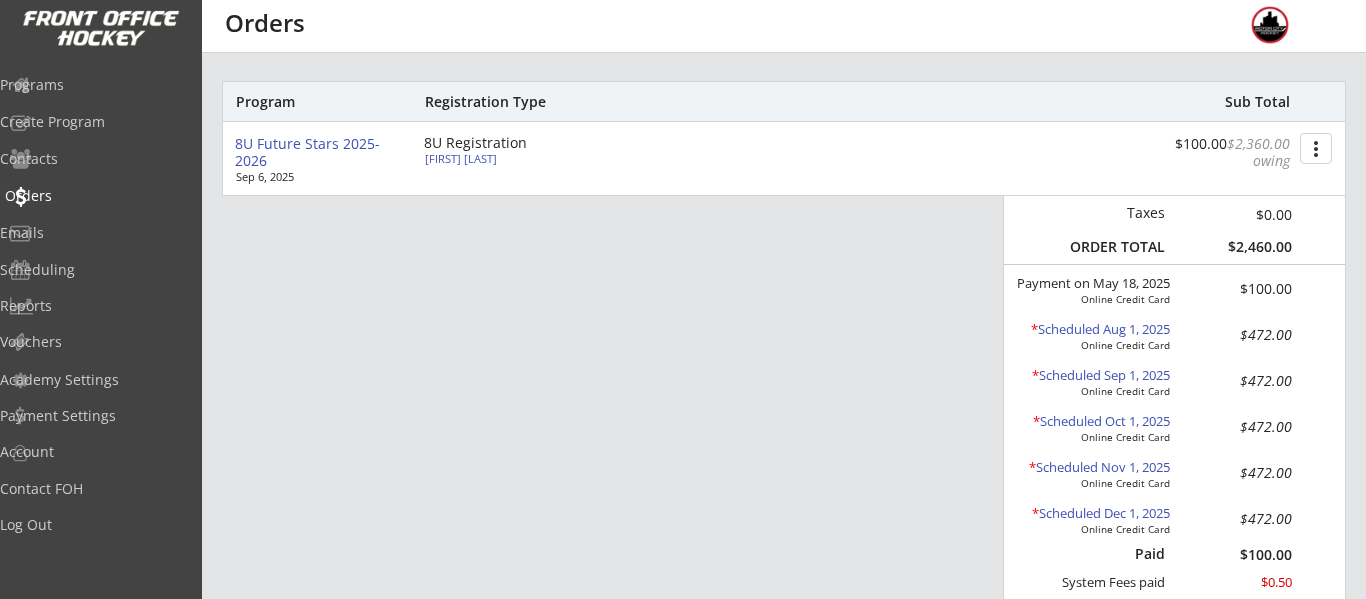 click on "Orders" at bounding box center [95, 196] 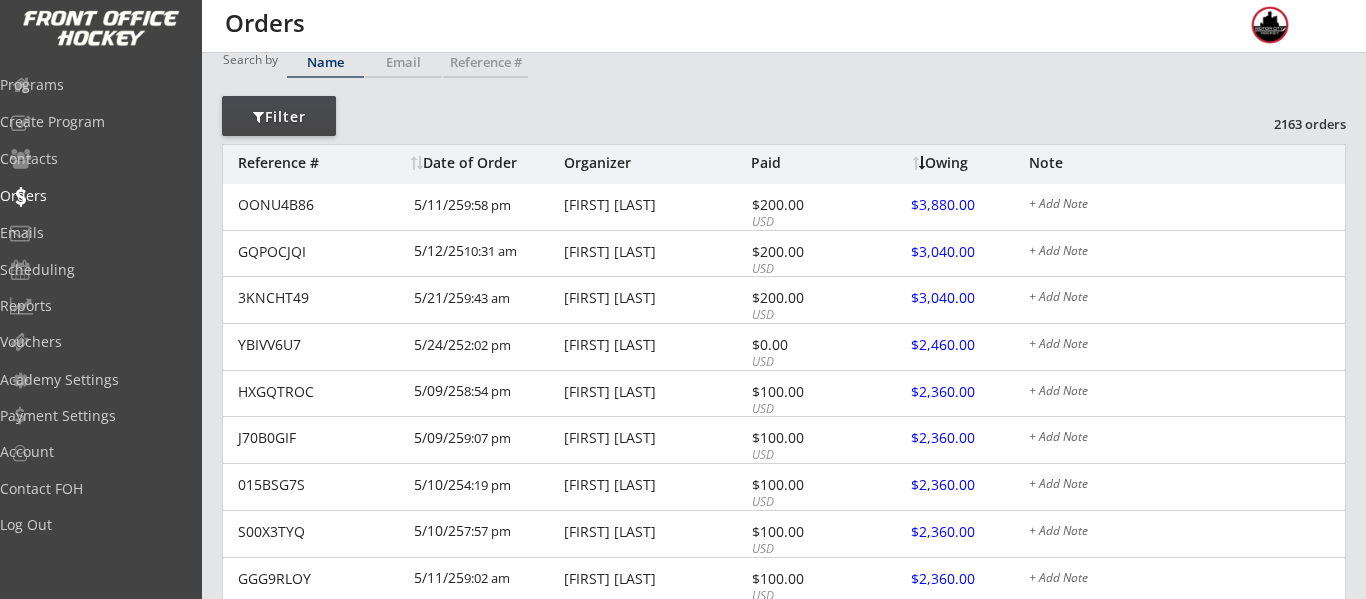 scroll, scrollTop: 0, scrollLeft: 0, axis: both 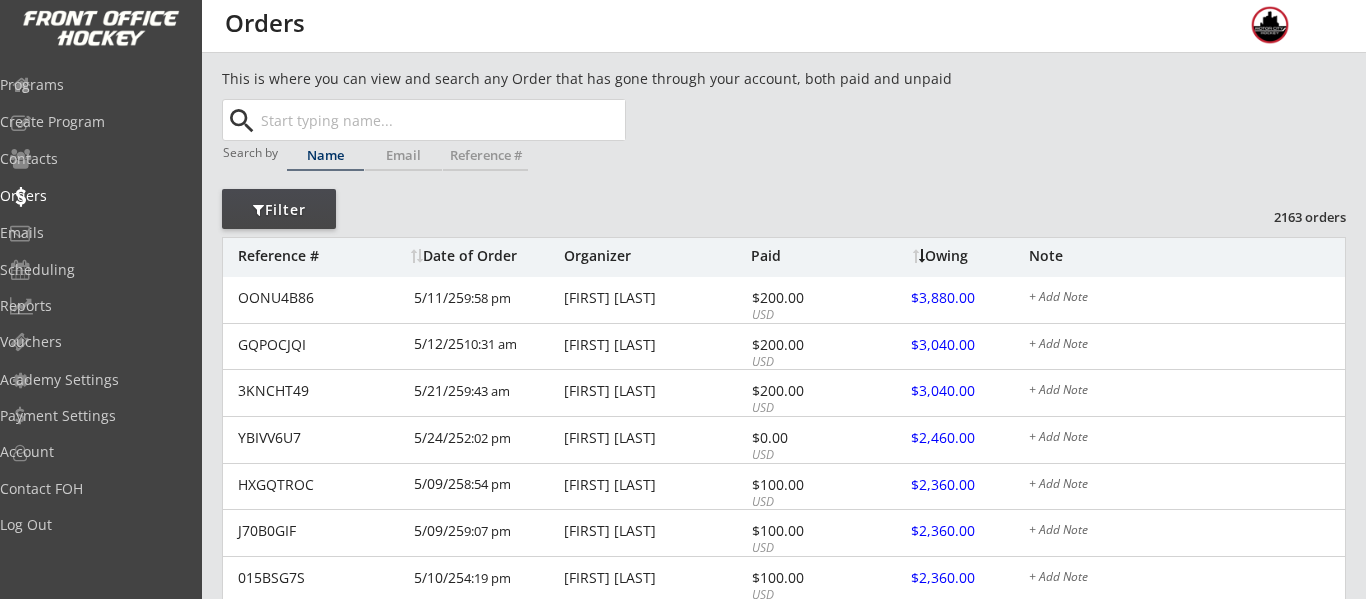 click at bounding box center (441, 120) 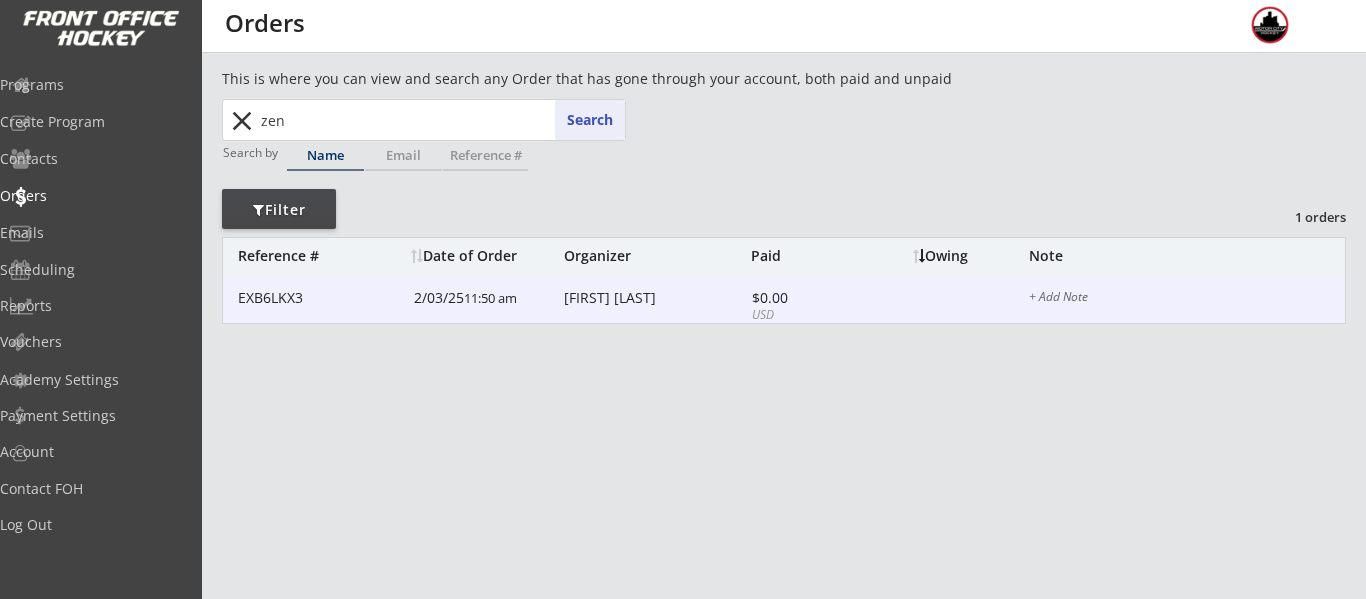 click on "EXB6LKX3 2/03/25
11:50 am Kevin Takai $0.00 USD $3,880.00 + Add Note" at bounding box center [784, 300] 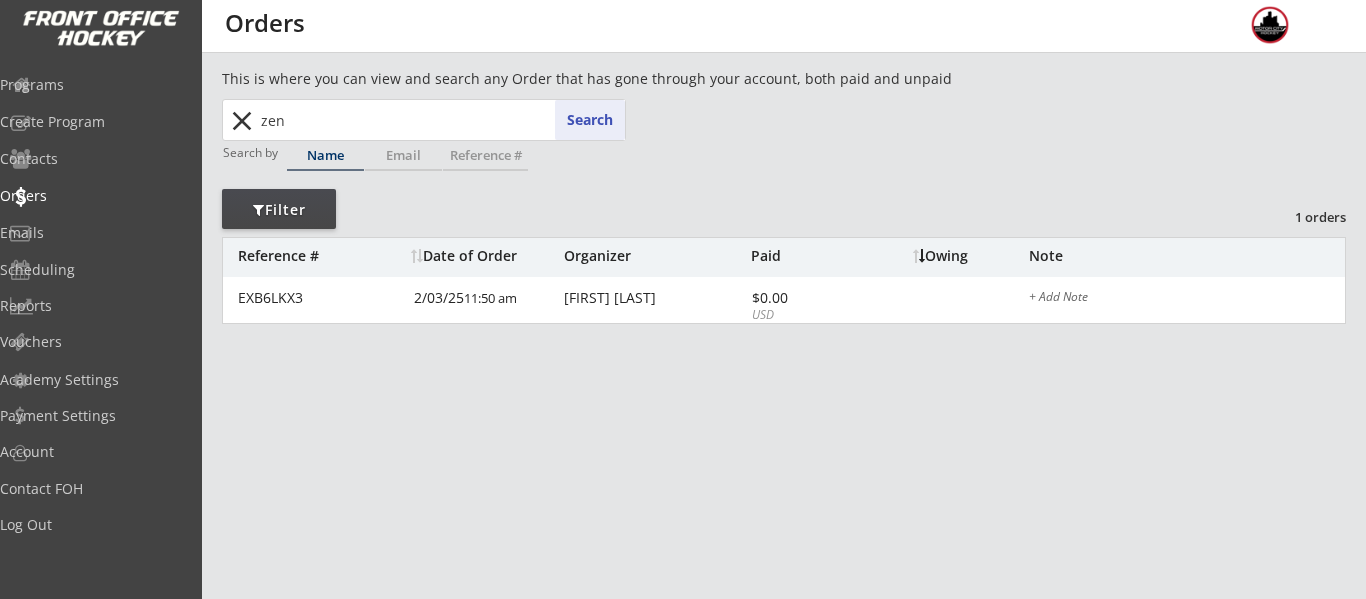 click on "zen" at bounding box center (441, 120) 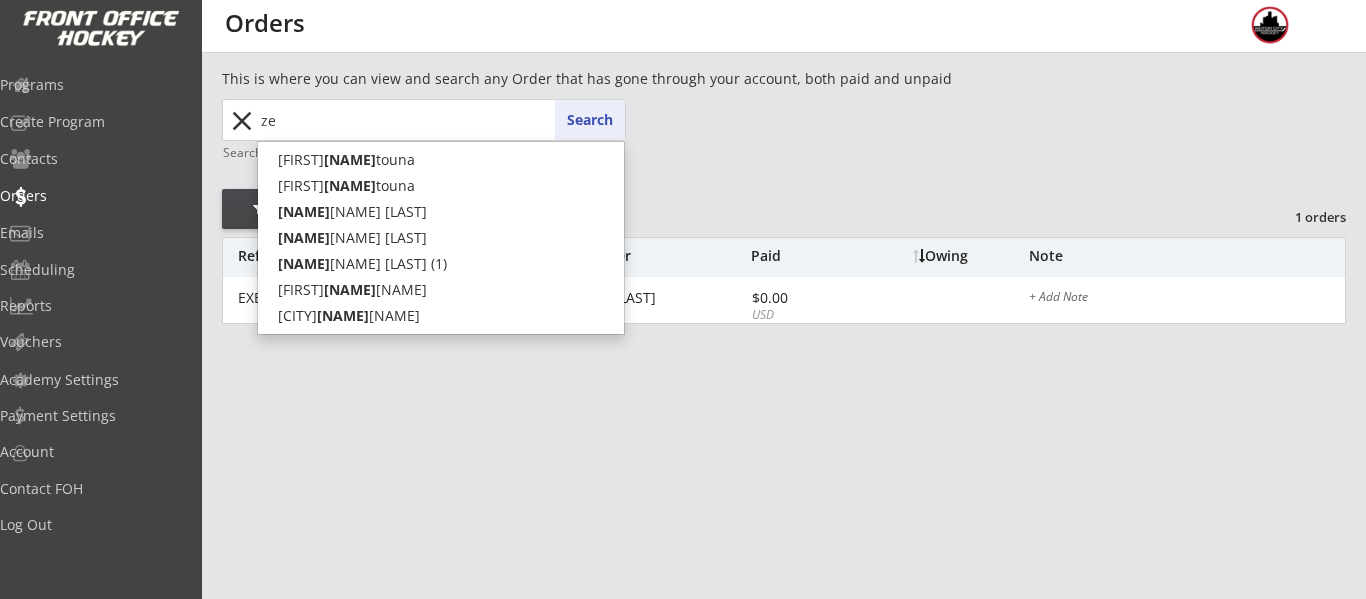 type on "z" 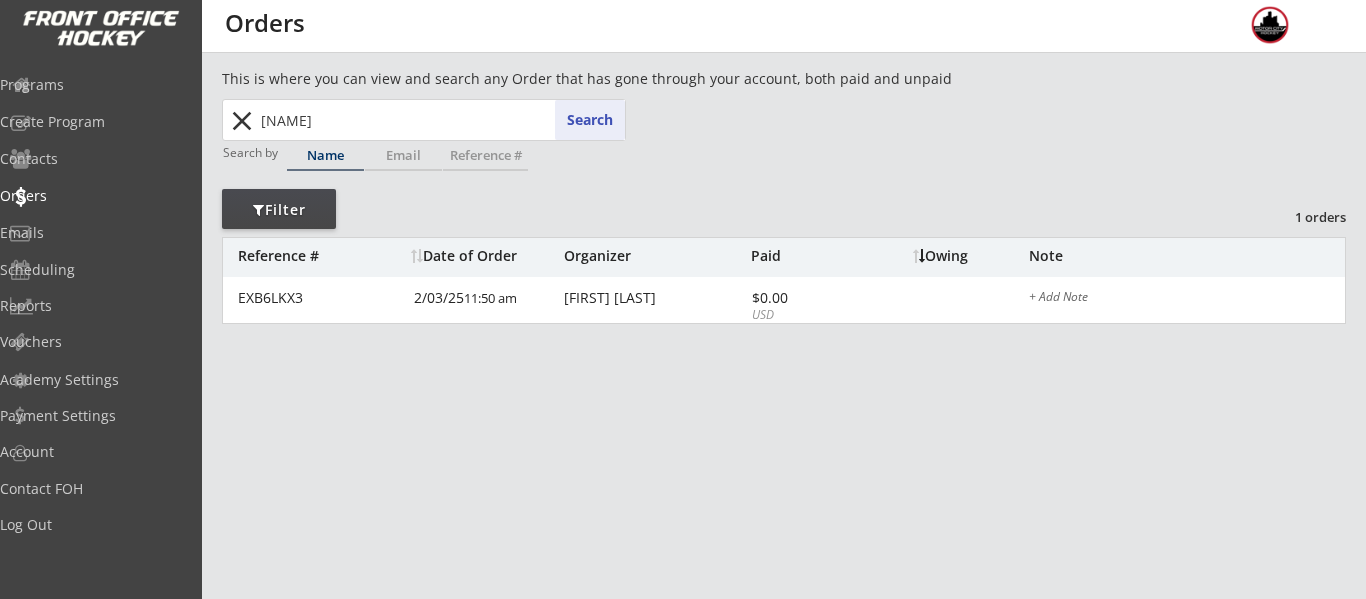 type on "takai" 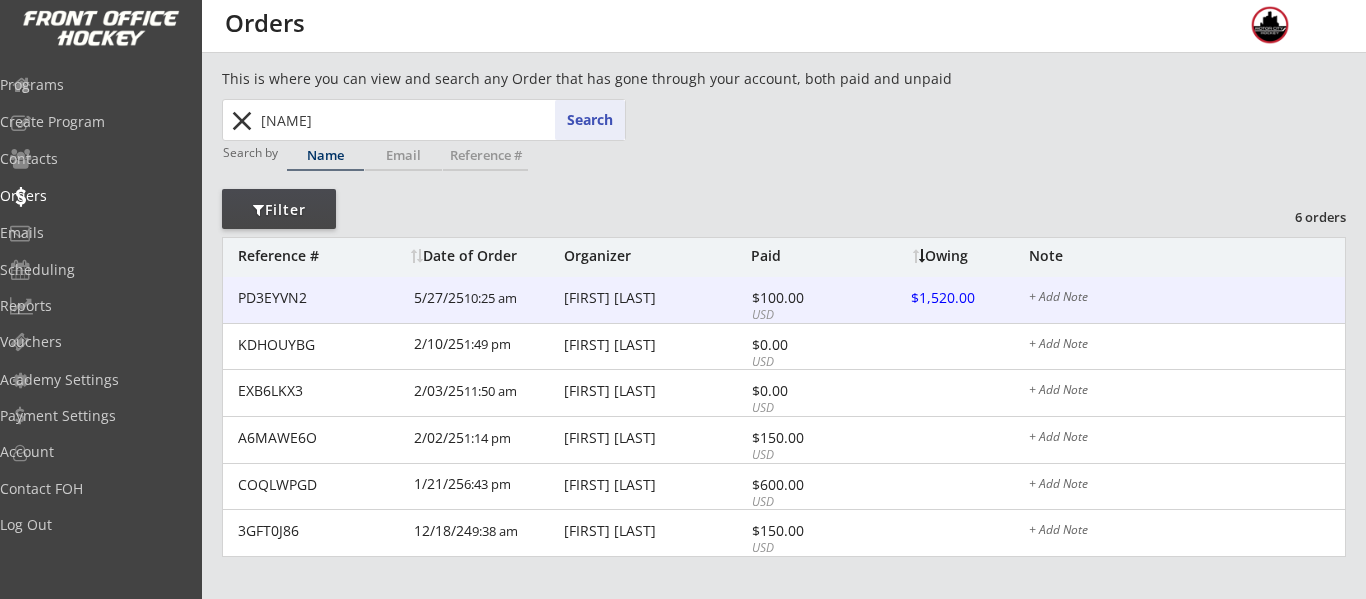 click on "Kevin Takai" at bounding box center [655, 298] 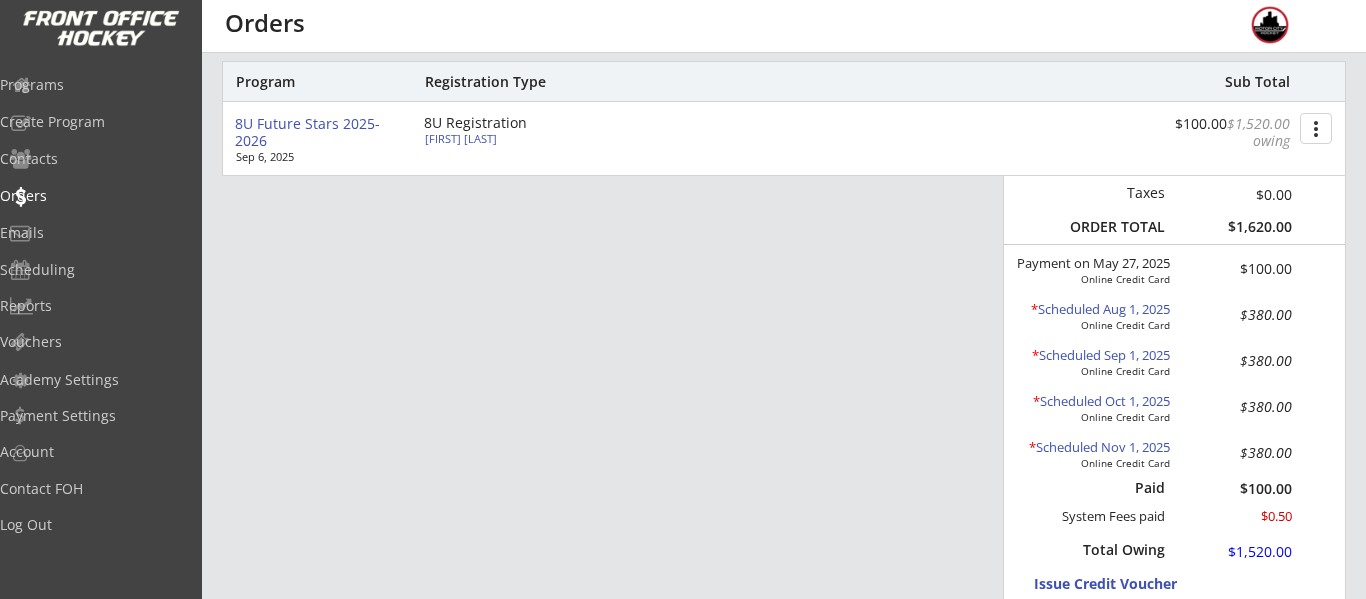 scroll, scrollTop: 296, scrollLeft: 0, axis: vertical 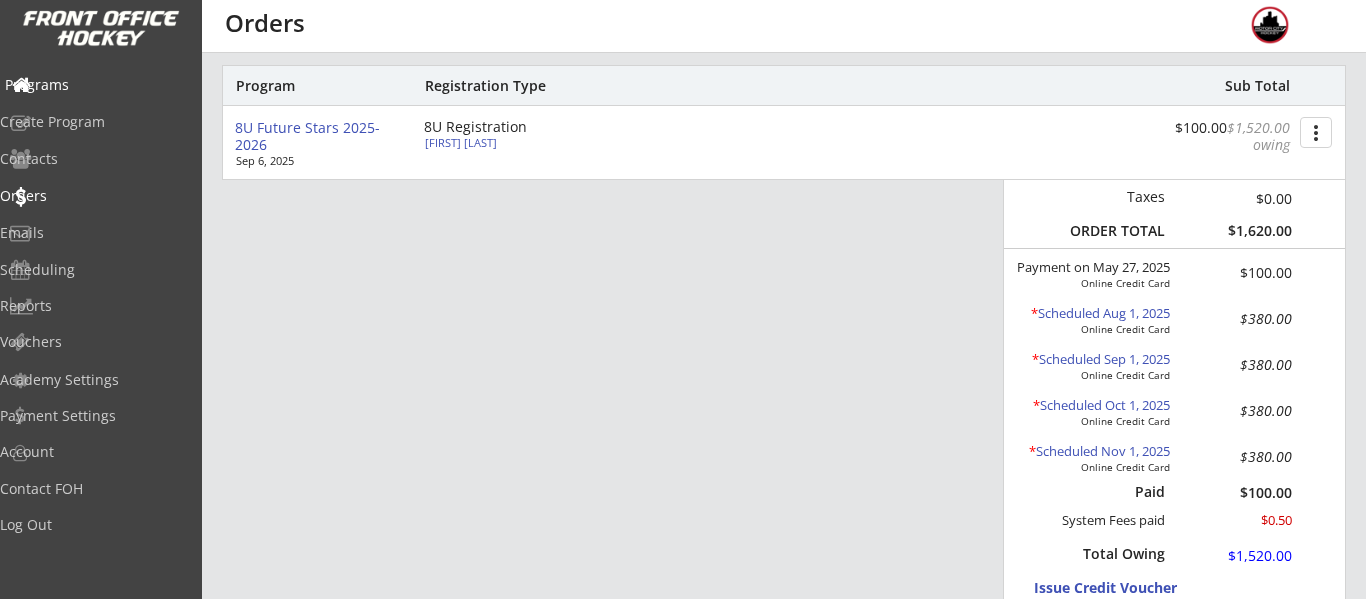 click on "Programs" at bounding box center [95, 86] 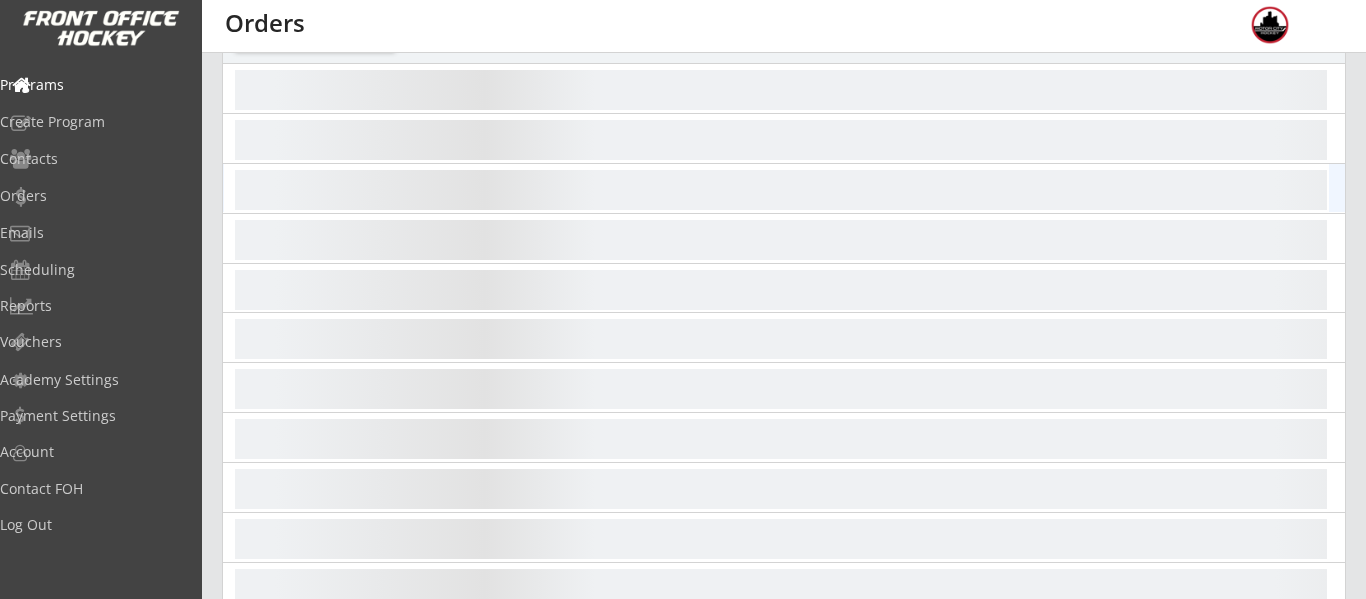 scroll, scrollTop: 0, scrollLeft: 0, axis: both 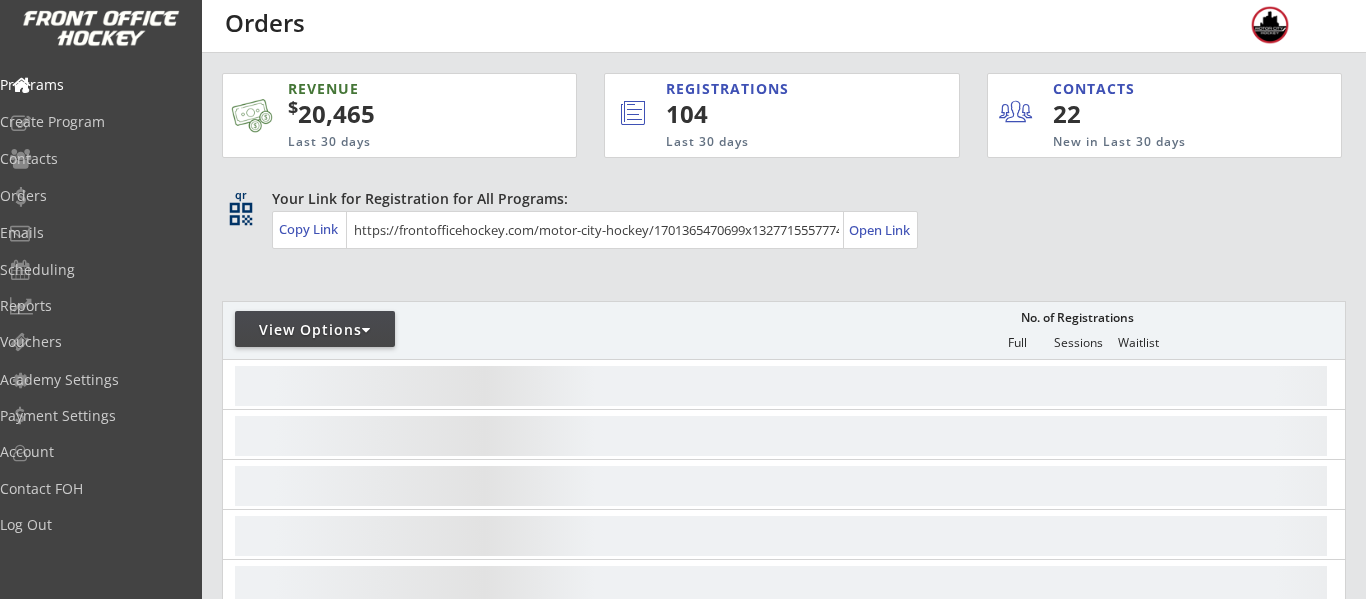 click on "View Options" at bounding box center [315, 330] 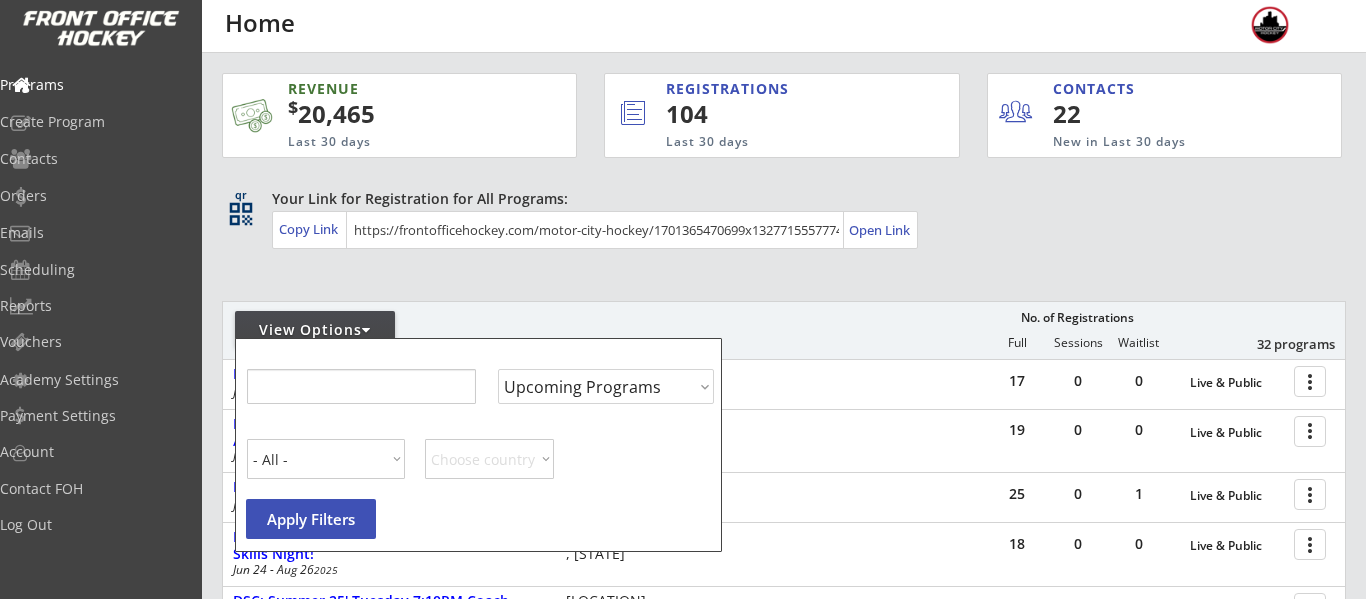 click at bounding box center (361, 386) 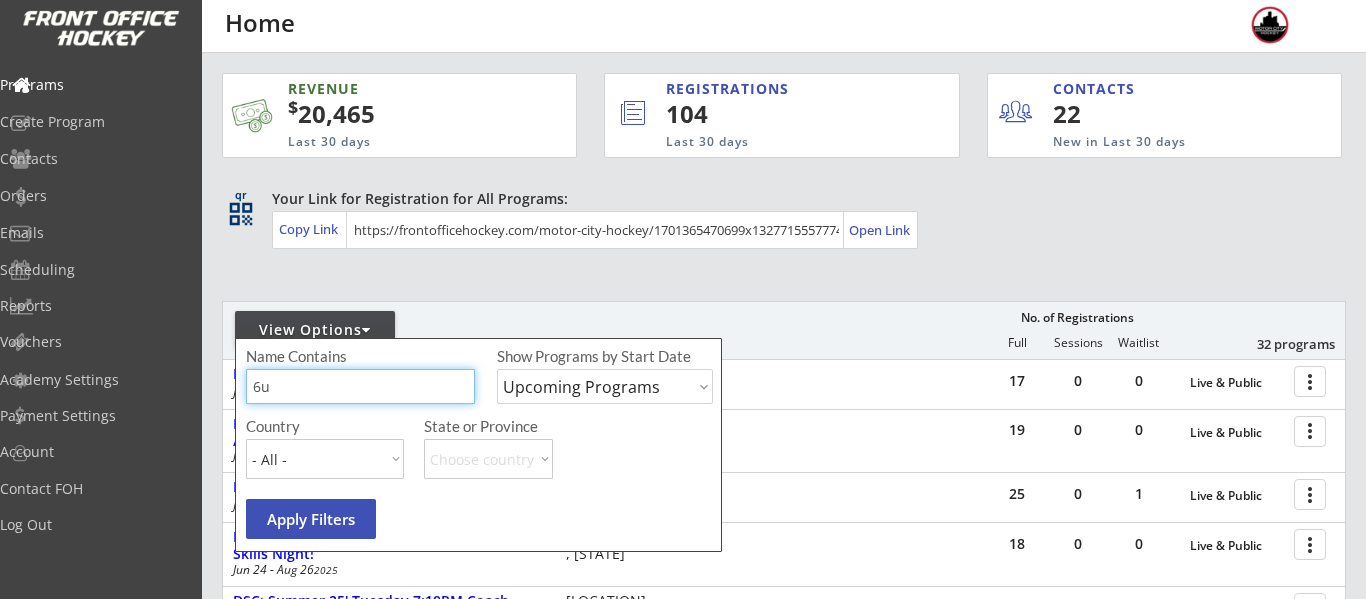 type on "6u" 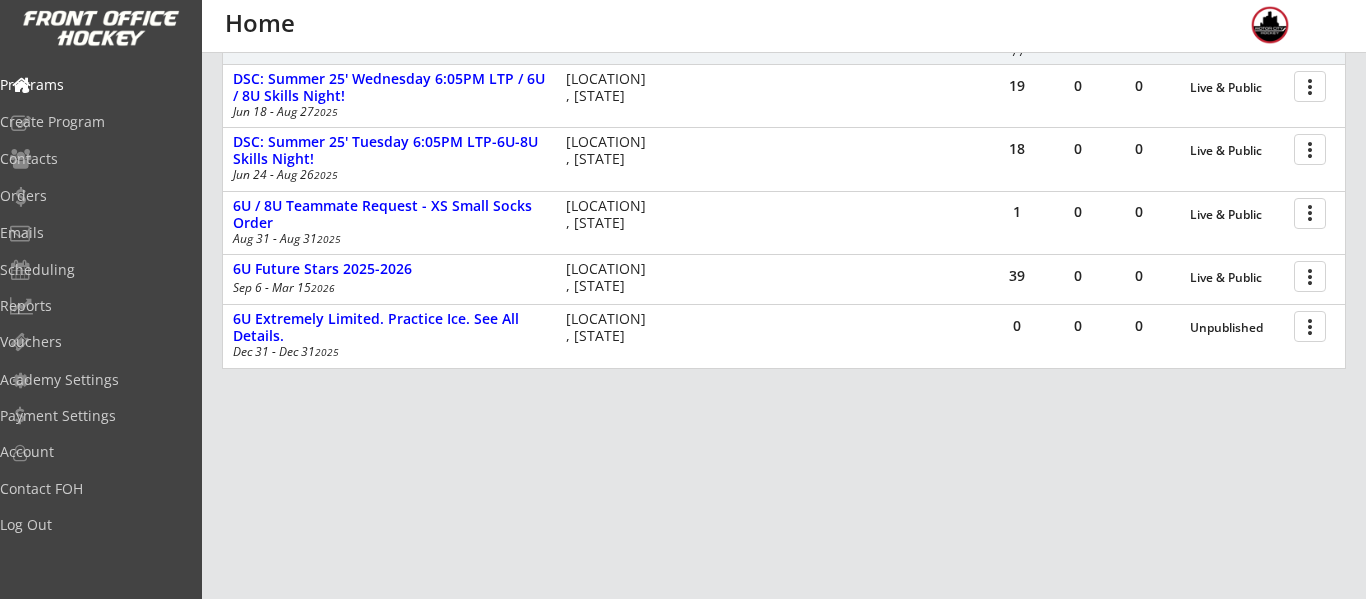 scroll, scrollTop: 301, scrollLeft: 0, axis: vertical 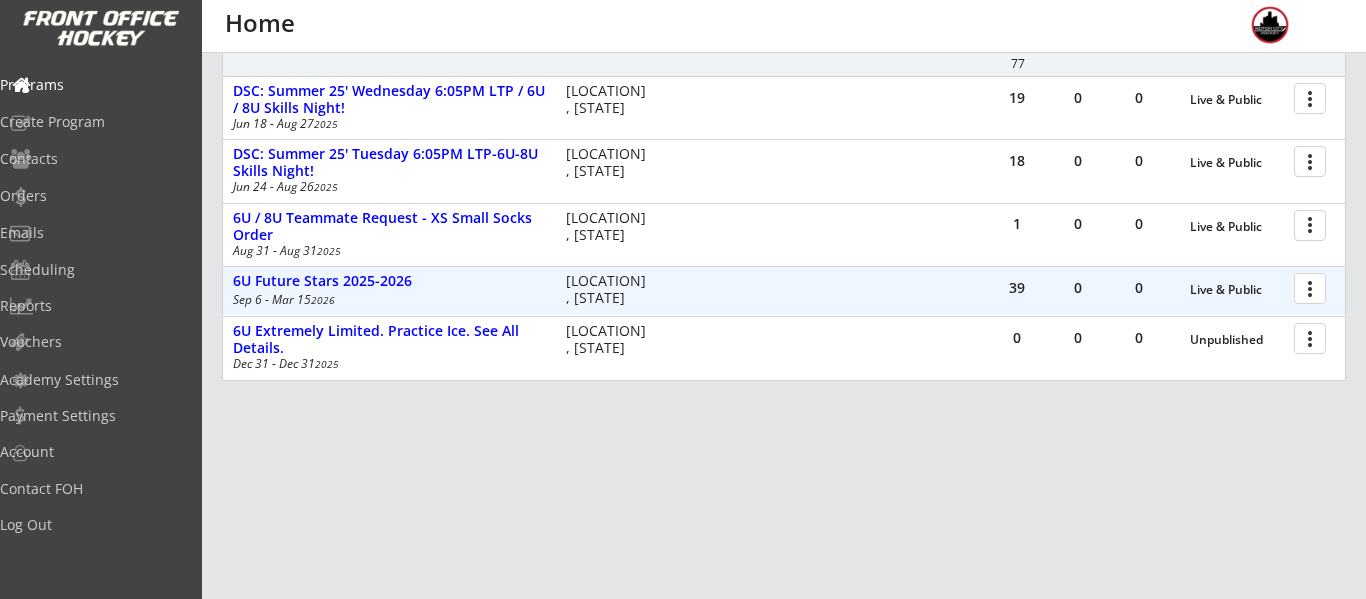 click at bounding box center [1313, 287] 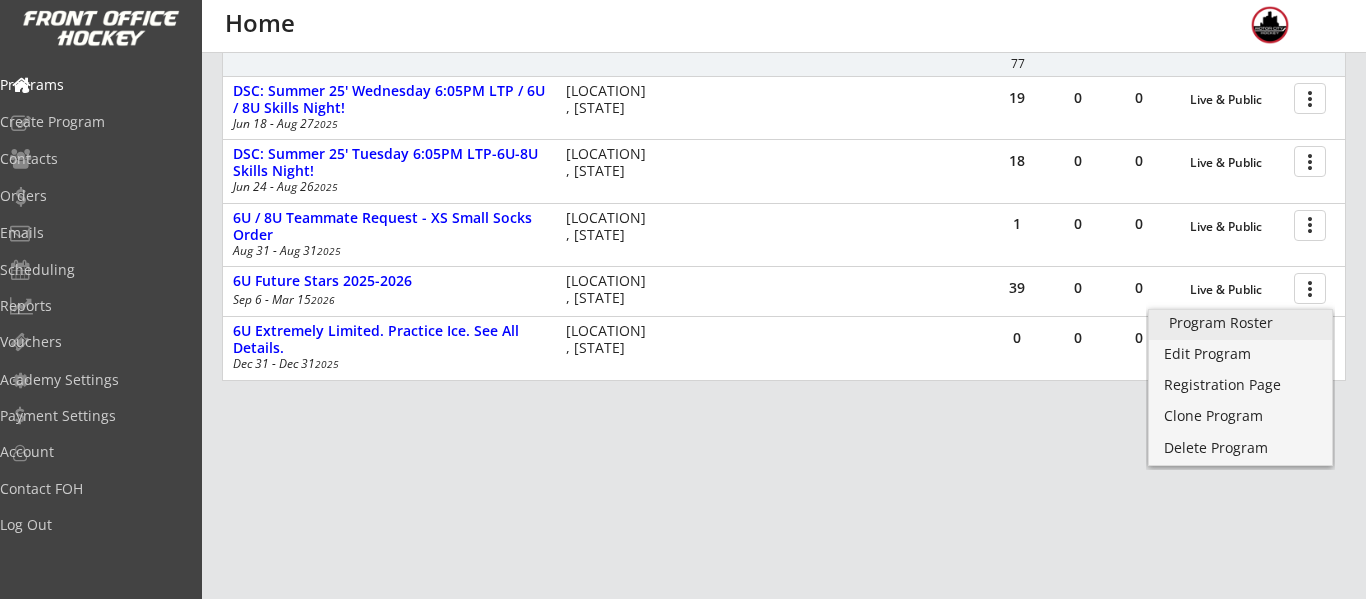click on "Program Roster" at bounding box center (1240, 323) 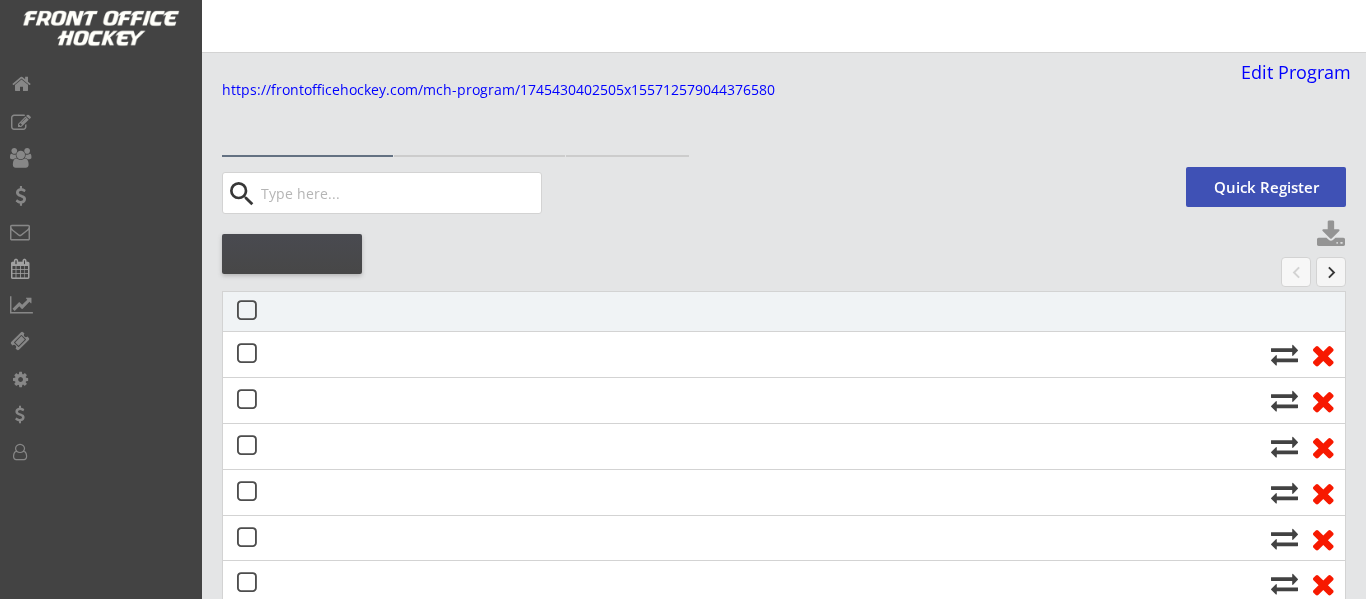 scroll, scrollTop: 0, scrollLeft: 0, axis: both 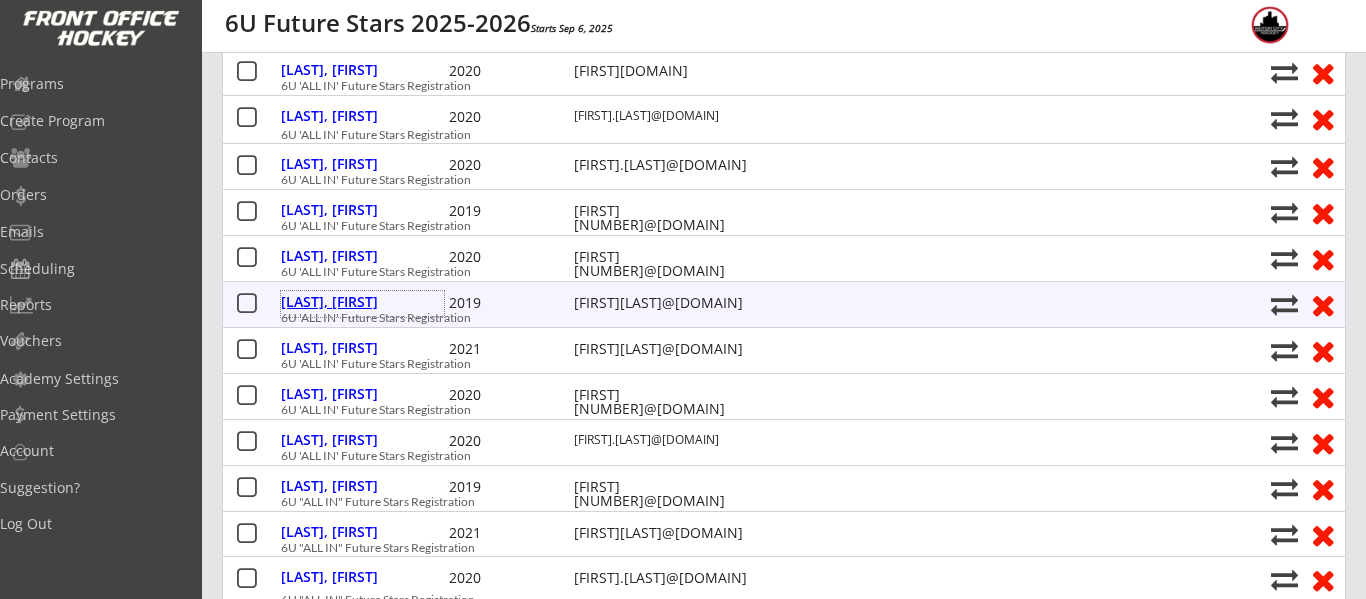 click on "Grumski, Justin" at bounding box center (362, 302) 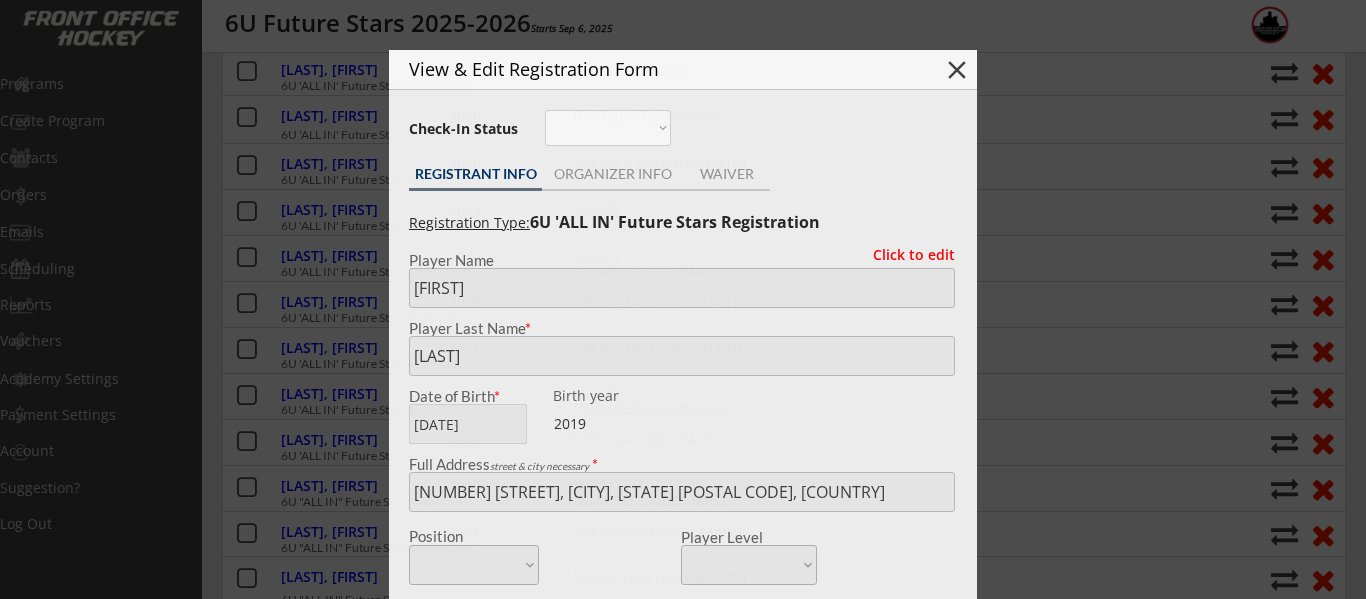type on "2019" 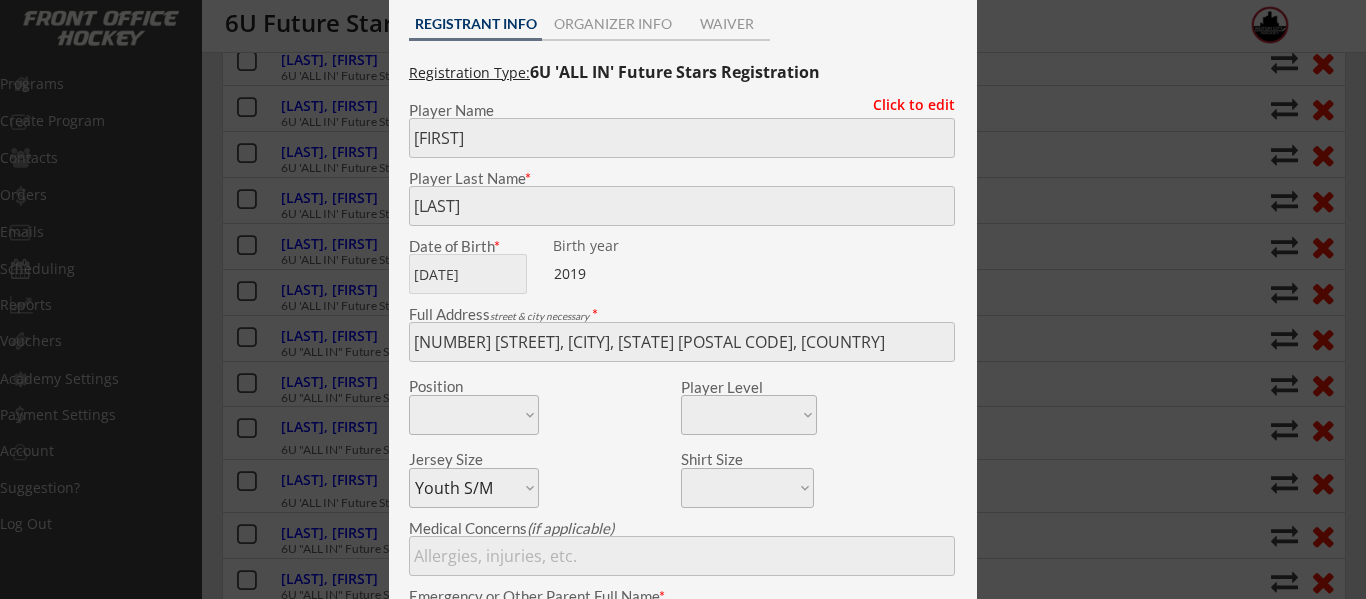 scroll, scrollTop: 582, scrollLeft: 0, axis: vertical 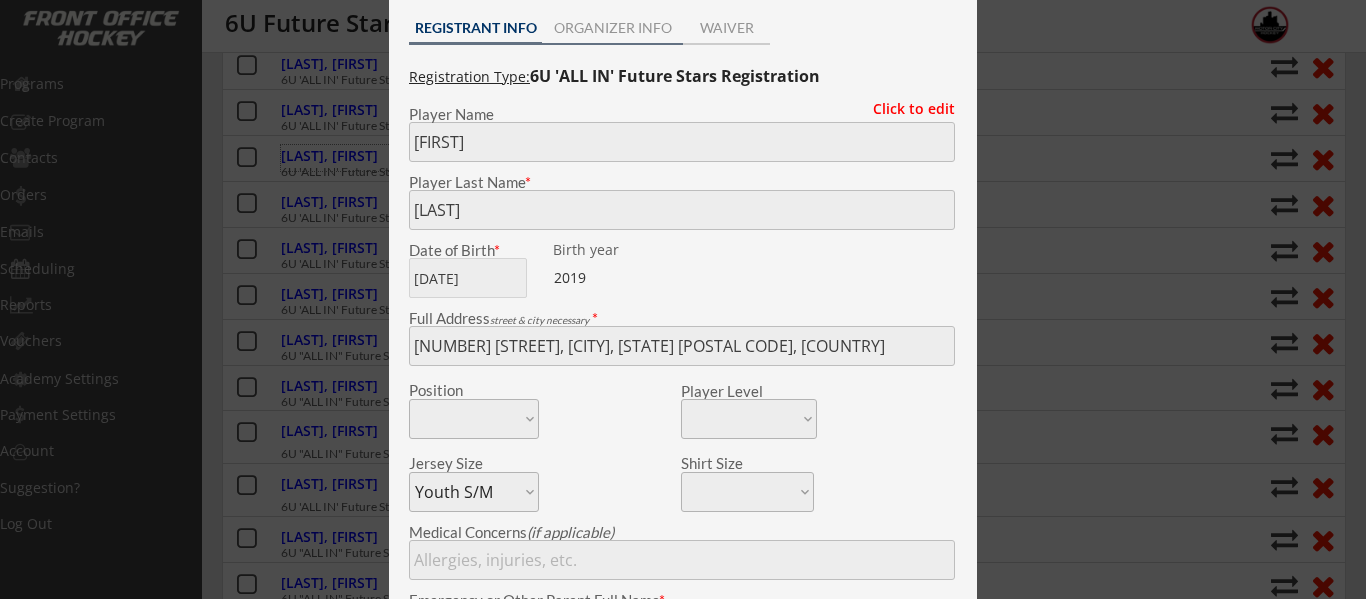 click on "ORGANIZER INFO" at bounding box center [612, 28] 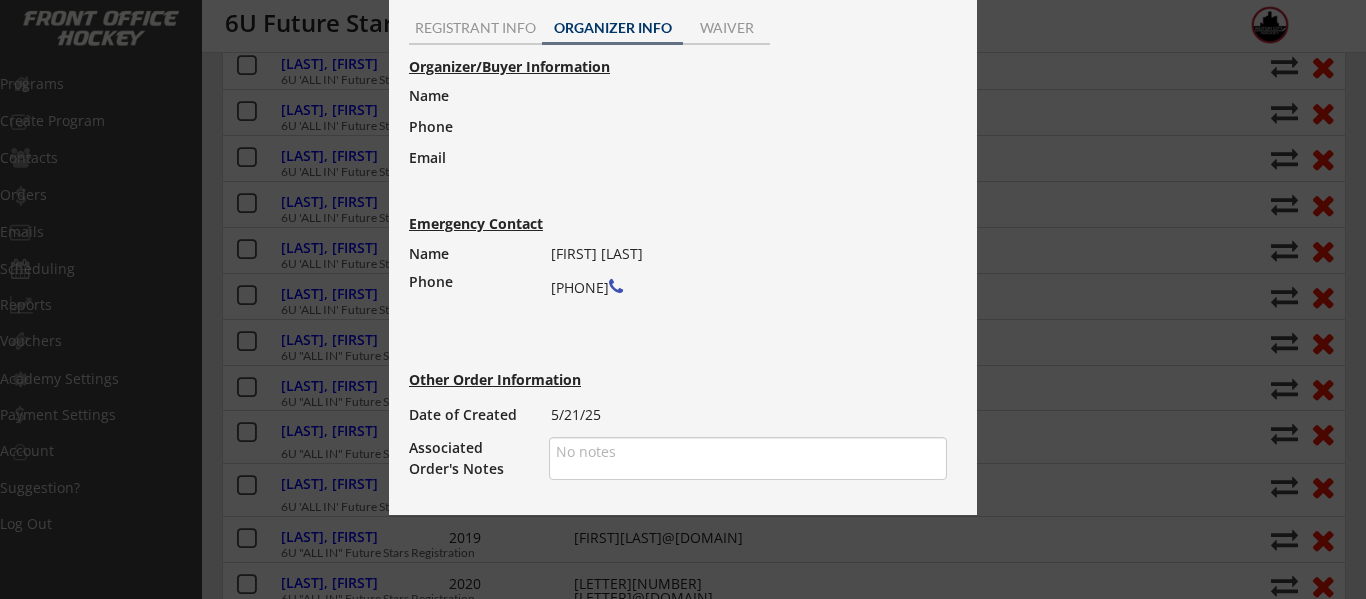 click on "ORGANIZER INFO" at bounding box center [612, 28] 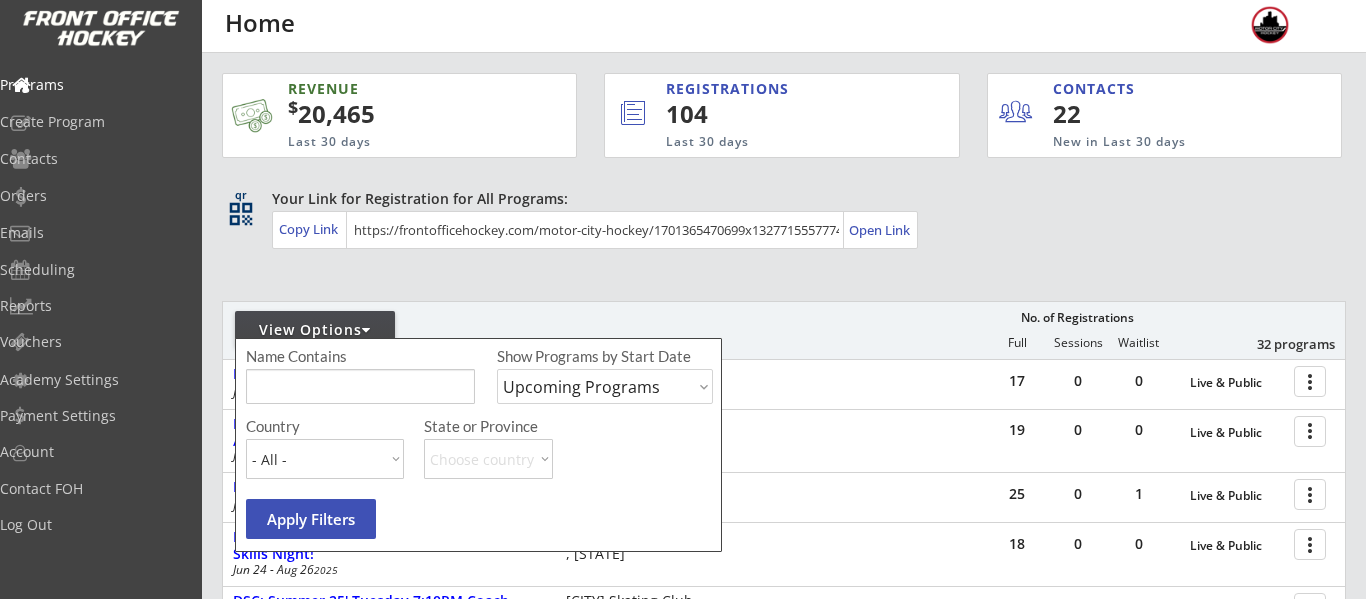 select on ""Upcoming Programs"" 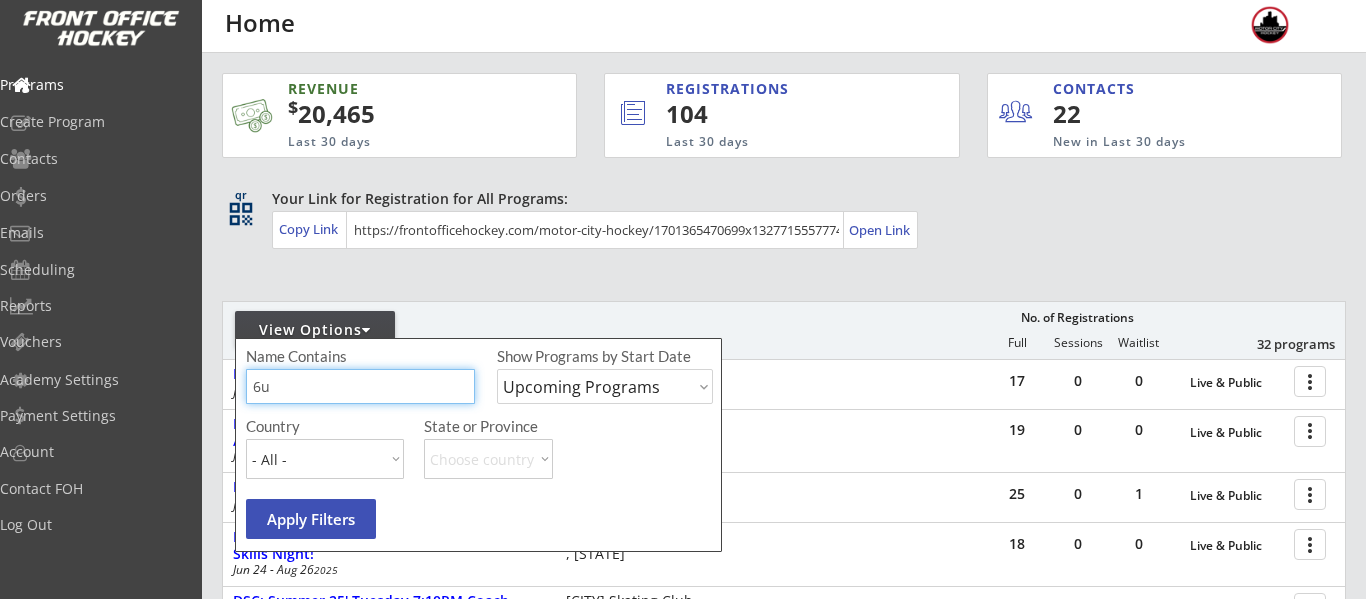 type on "6u" 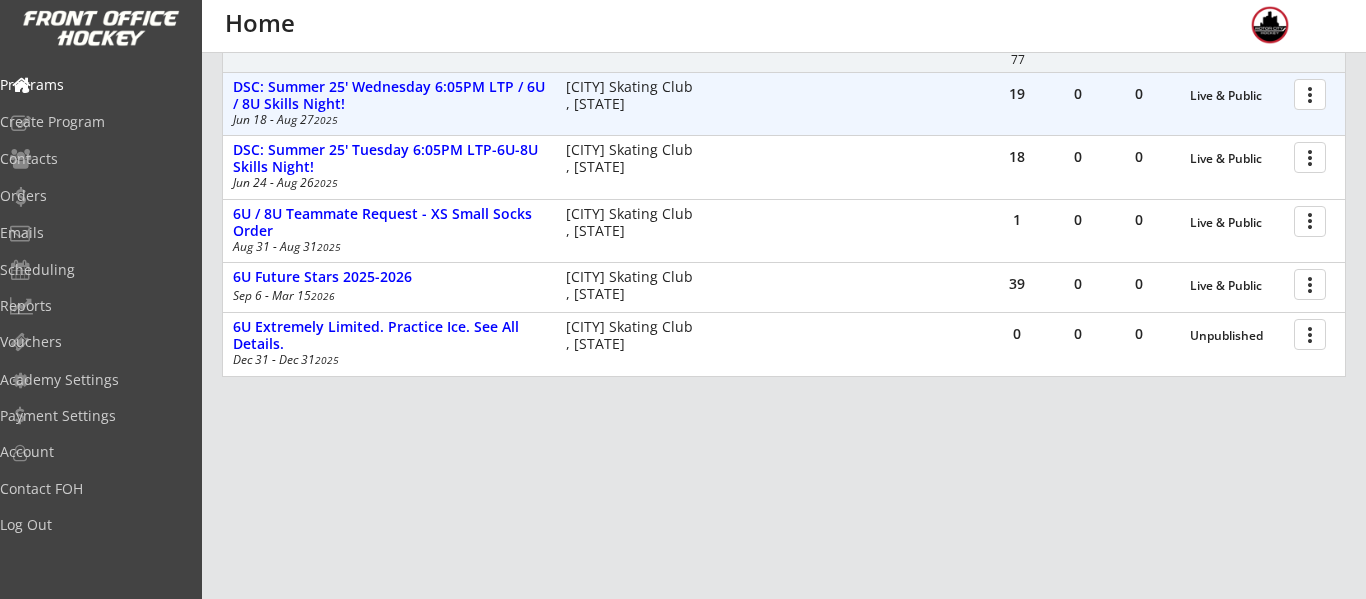 scroll, scrollTop: 313, scrollLeft: 0, axis: vertical 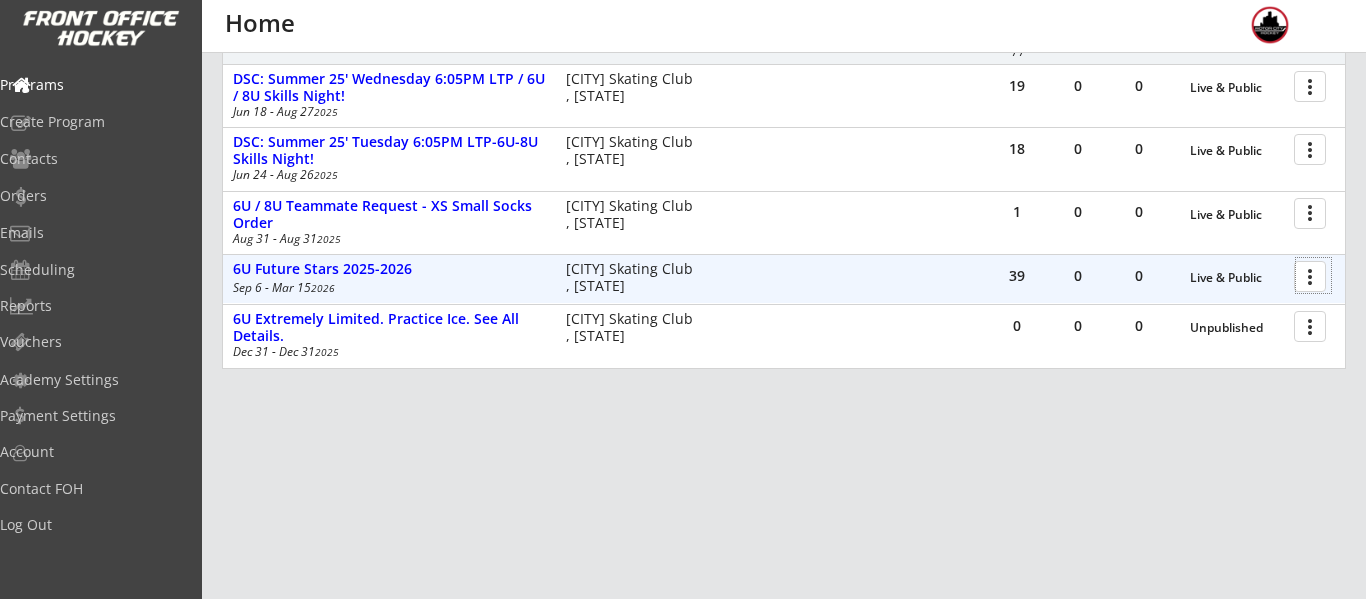 click at bounding box center [1313, 275] 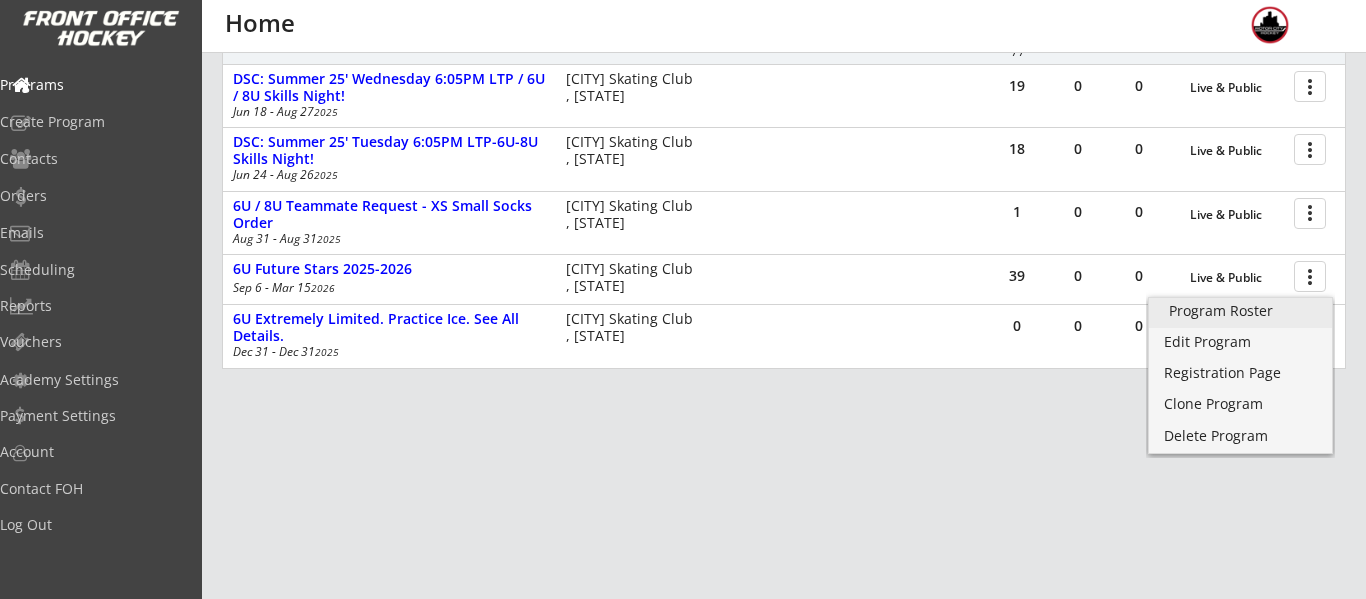 click on "Program Roster" at bounding box center (1240, 311) 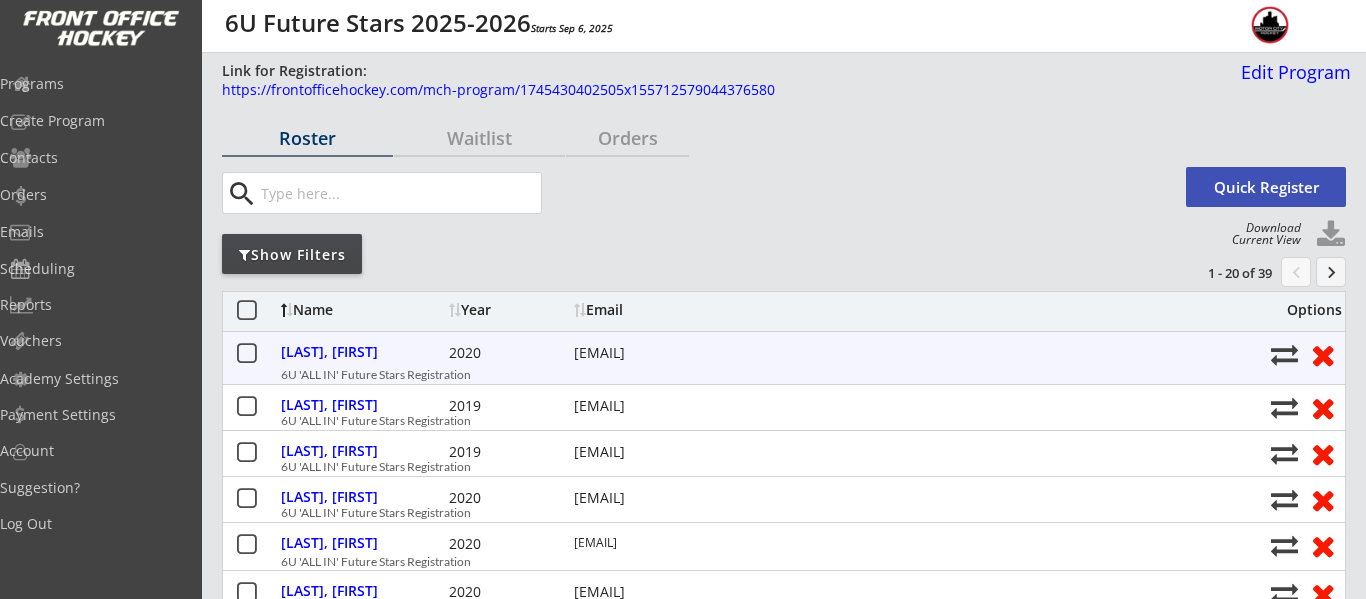 scroll, scrollTop: 362, scrollLeft: 0, axis: vertical 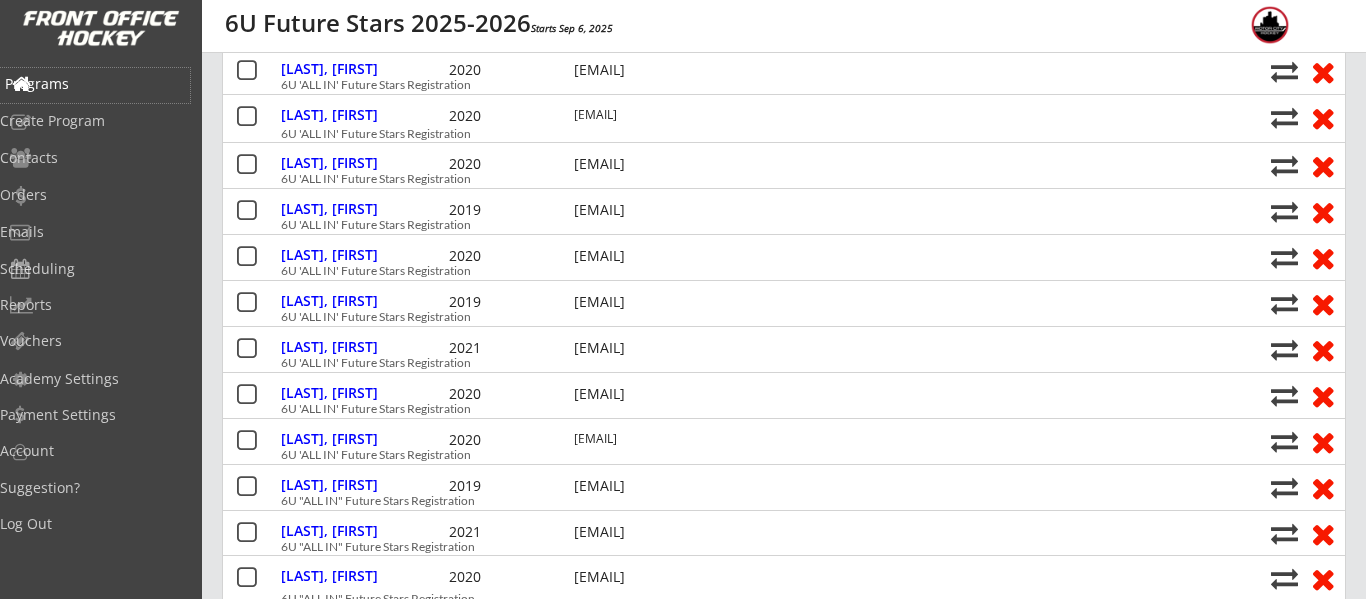 click on "Programs" at bounding box center (95, 85) 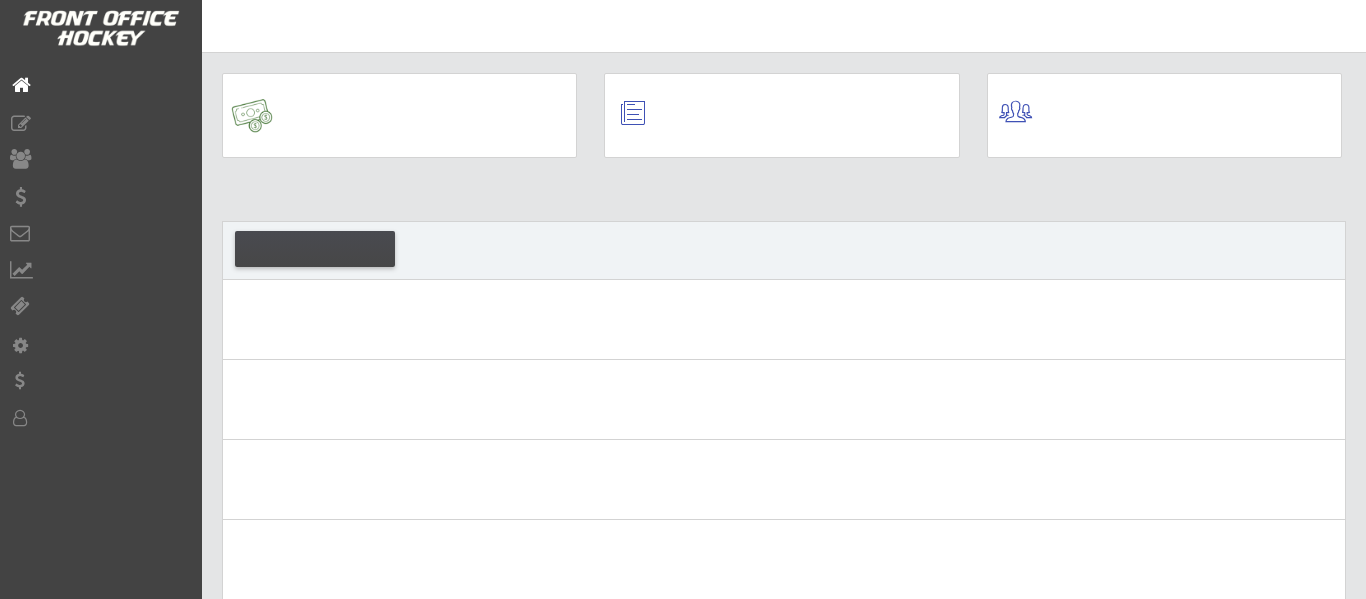 scroll, scrollTop: 0, scrollLeft: 0, axis: both 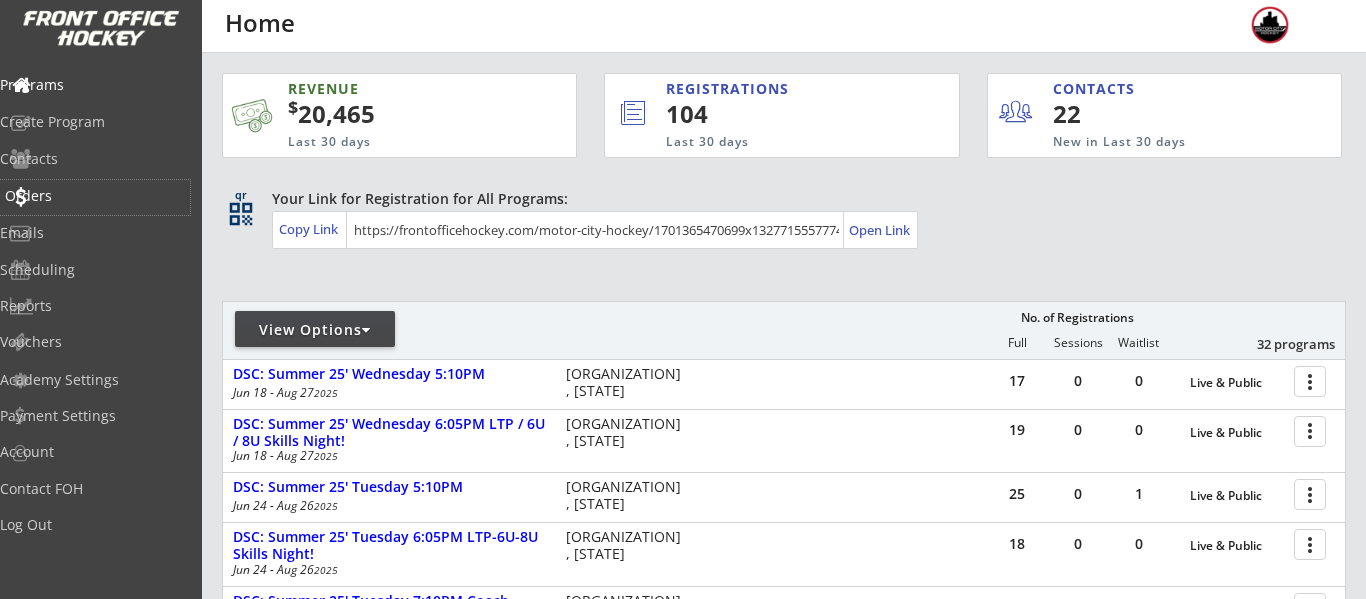 click on "Orders" at bounding box center [95, 196] 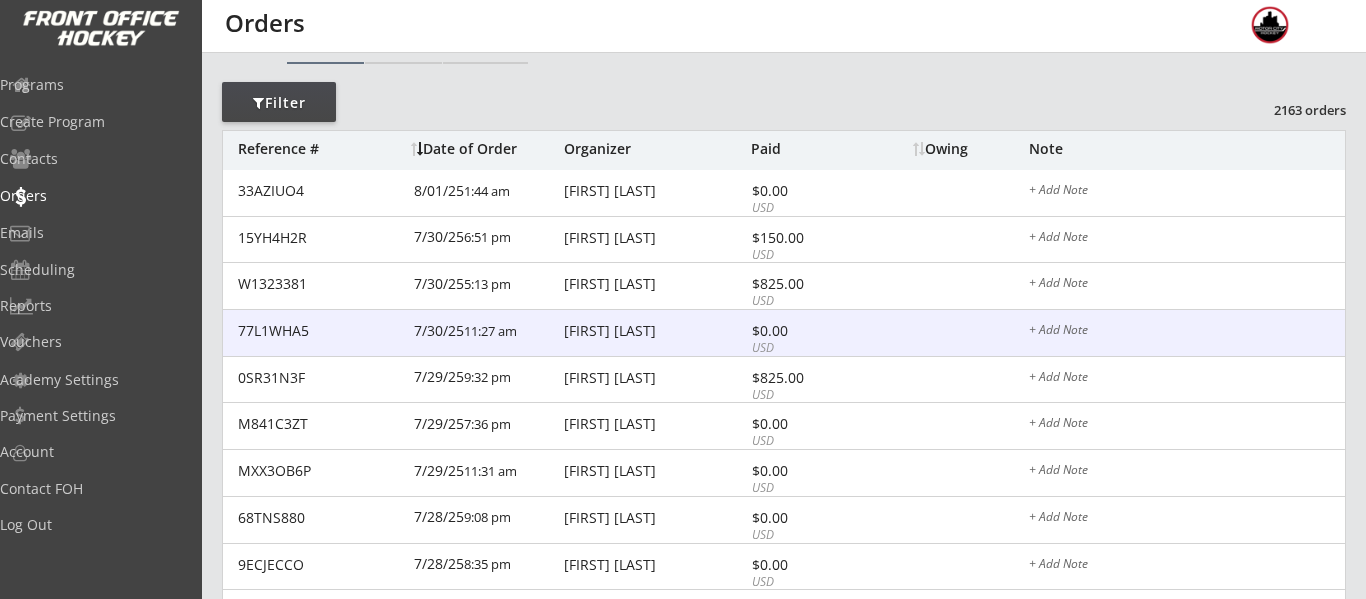 scroll, scrollTop: 135, scrollLeft: 0, axis: vertical 